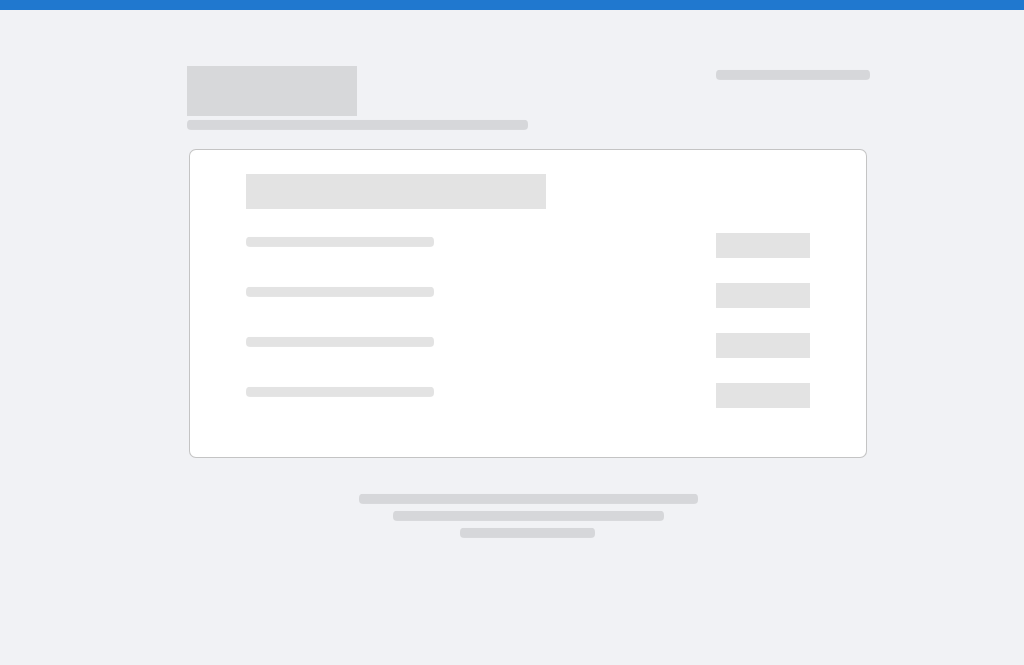 scroll, scrollTop: 0, scrollLeft: 0, axis: both 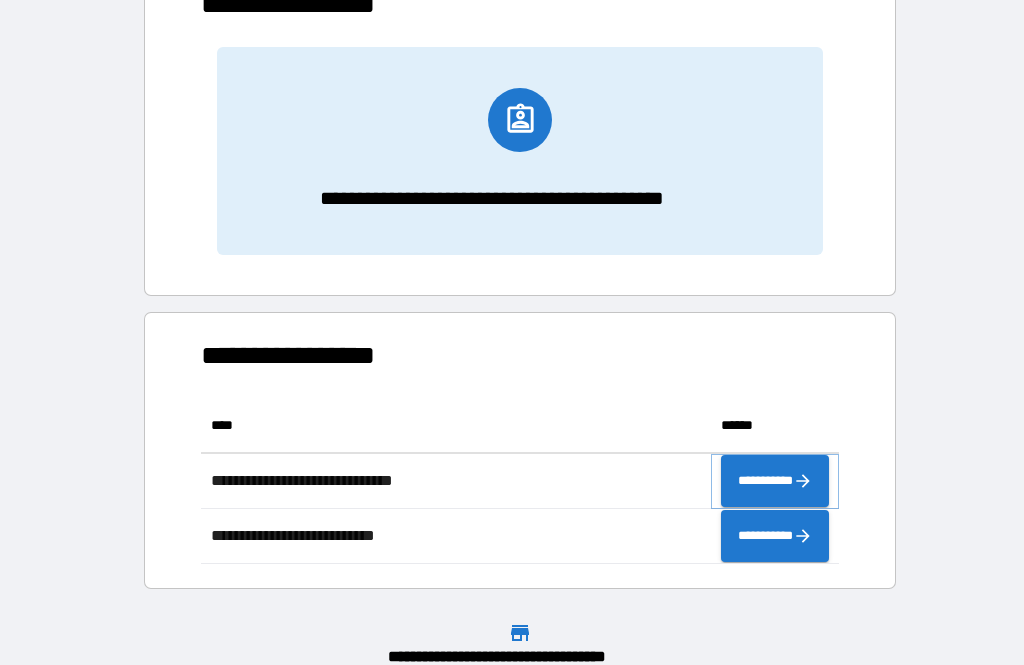 click on "**********" at bounding box center (775, 481) 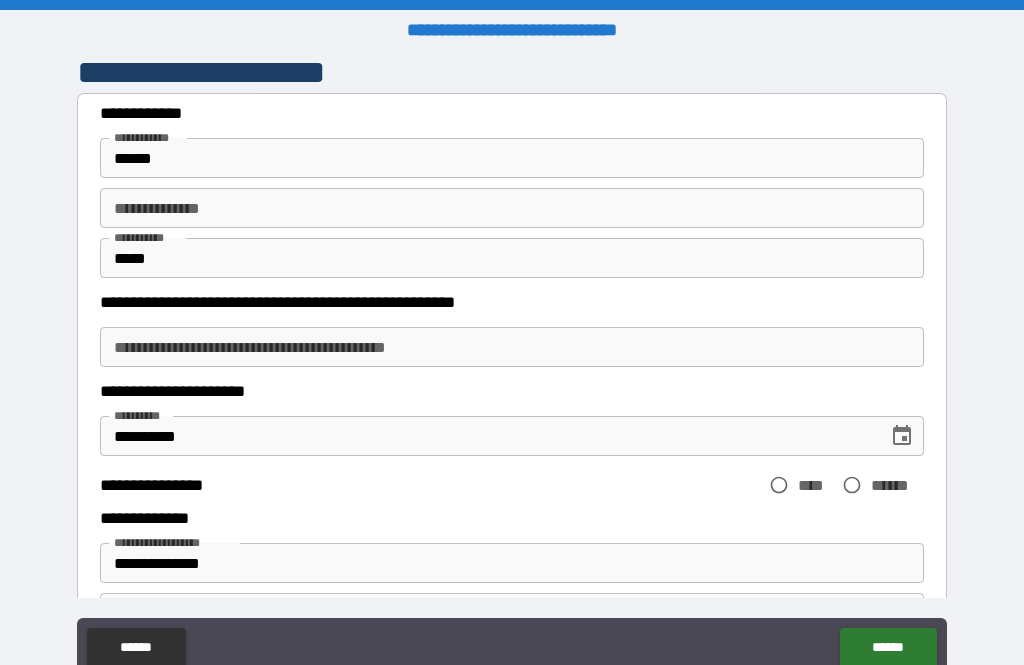 click on "**********" at bounding box center (512, 347) 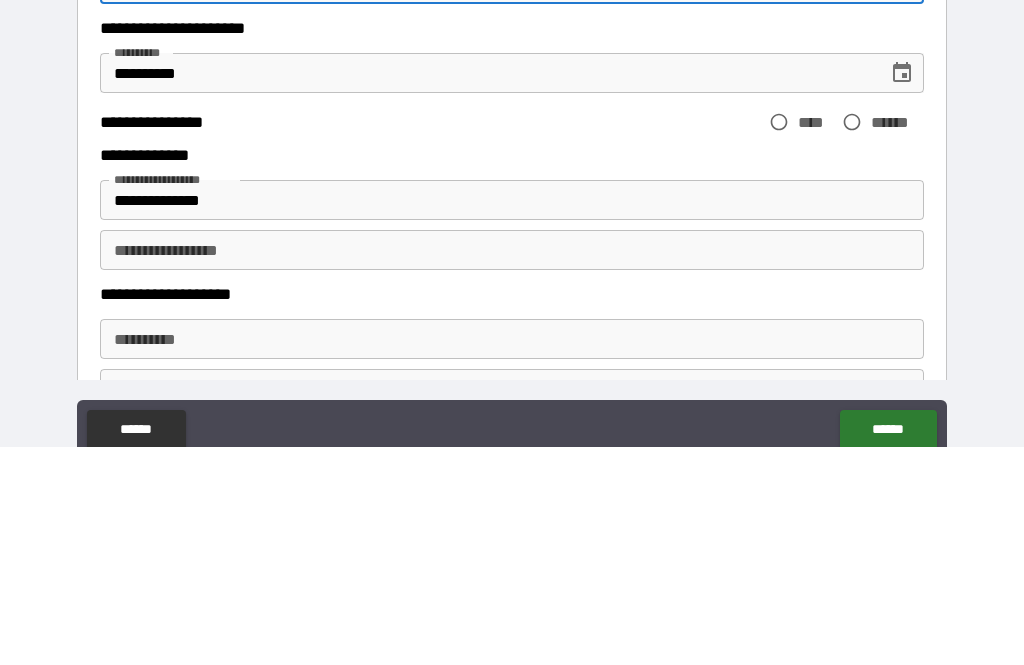 scroll, scrollTop: 148, scrollLeft: 0, axis: vertical 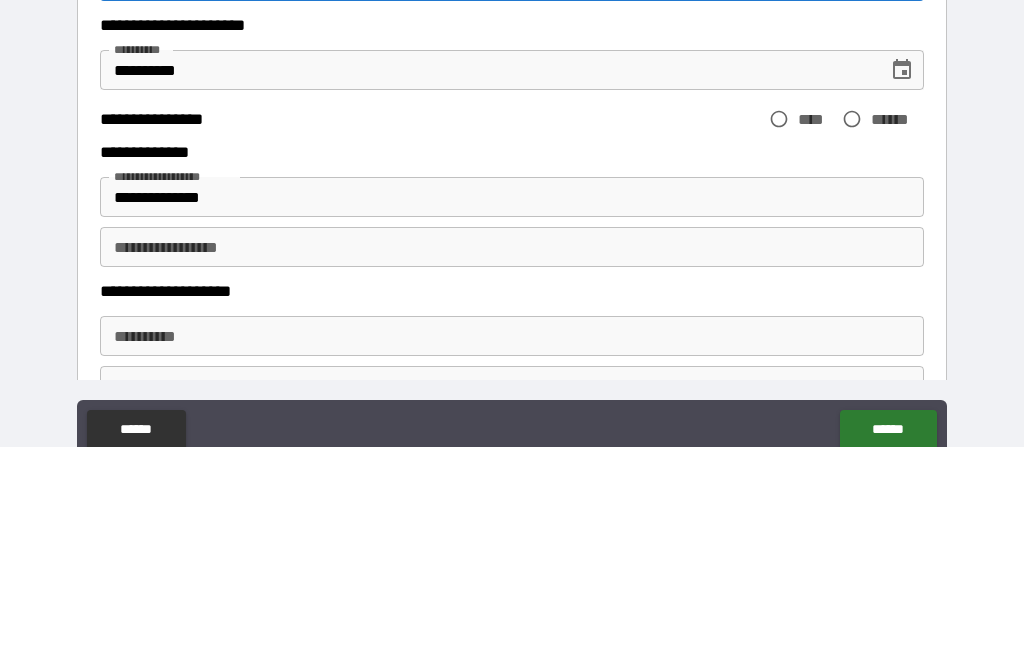 type on "******" 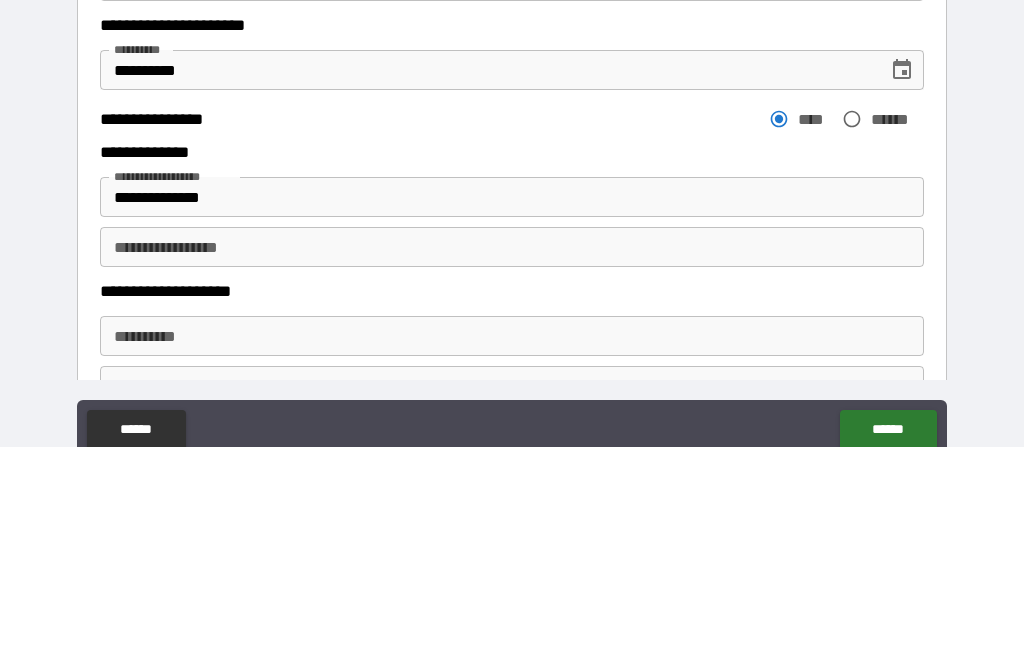 scroll, scrollTop: 64, scrollLeft: 0, axis: vertical 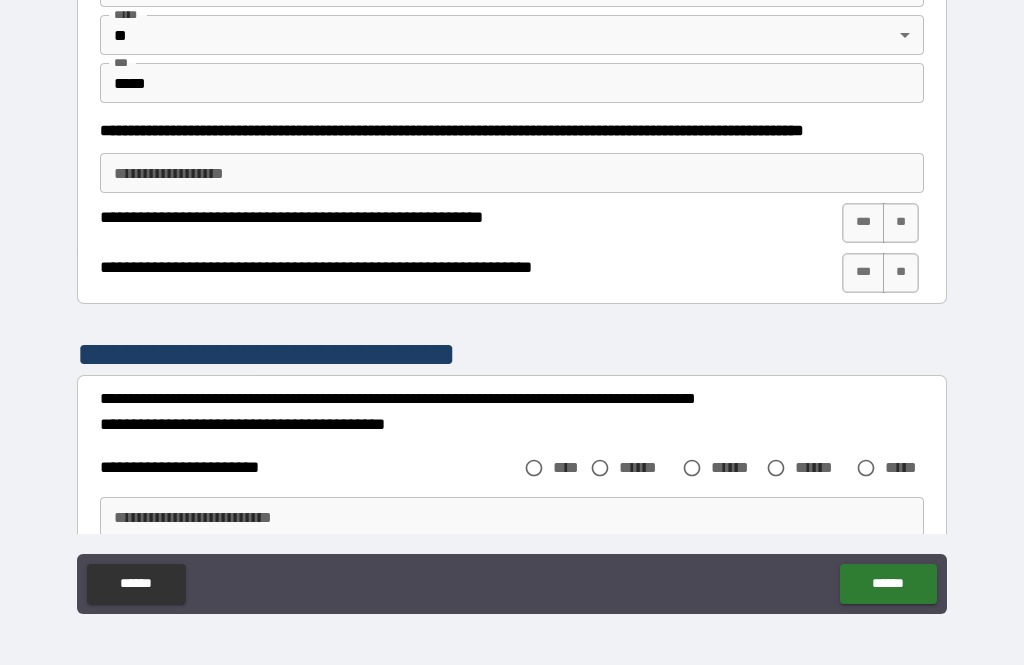 click on "***" at bounding box center [863, 223] 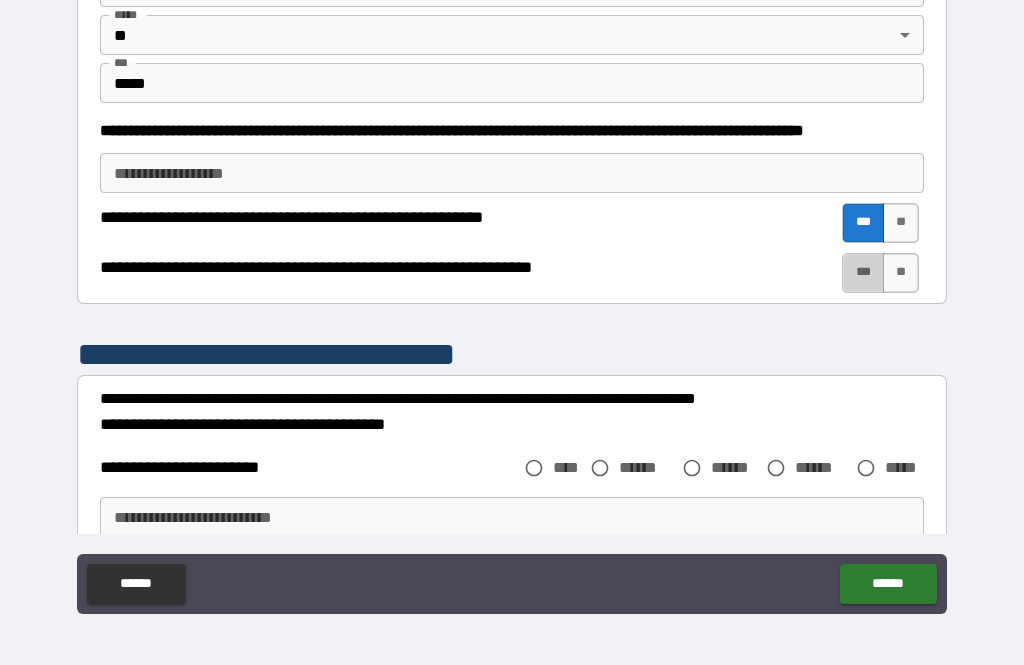 click on "***" at bounding box center [863, 273] 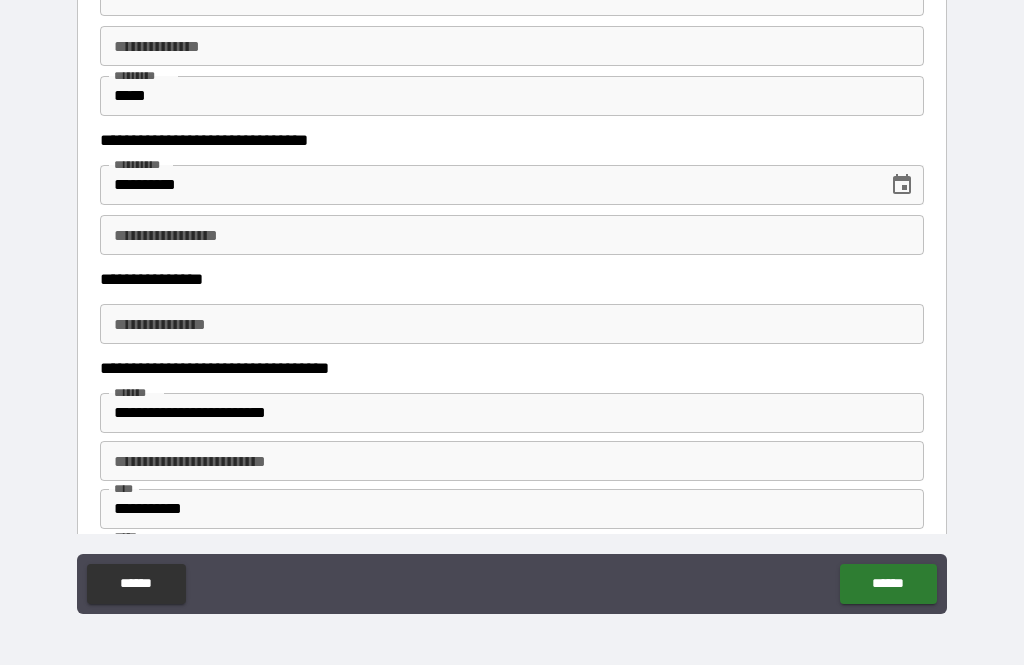 scroll, scrollTop: 1496, scrollLeft: 0, axis: vertical 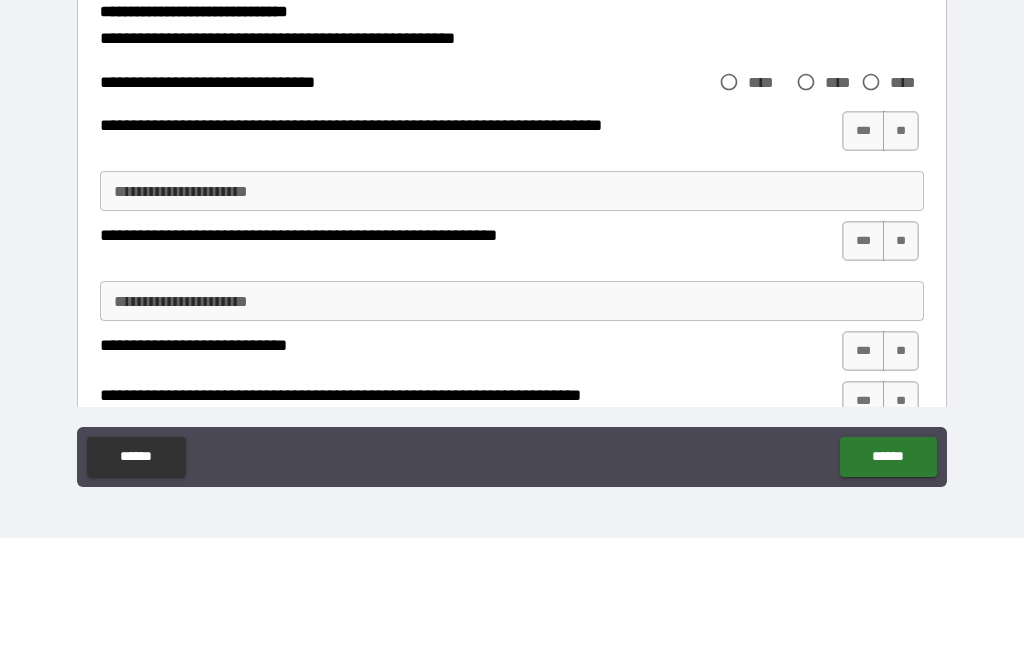 type on "**********" 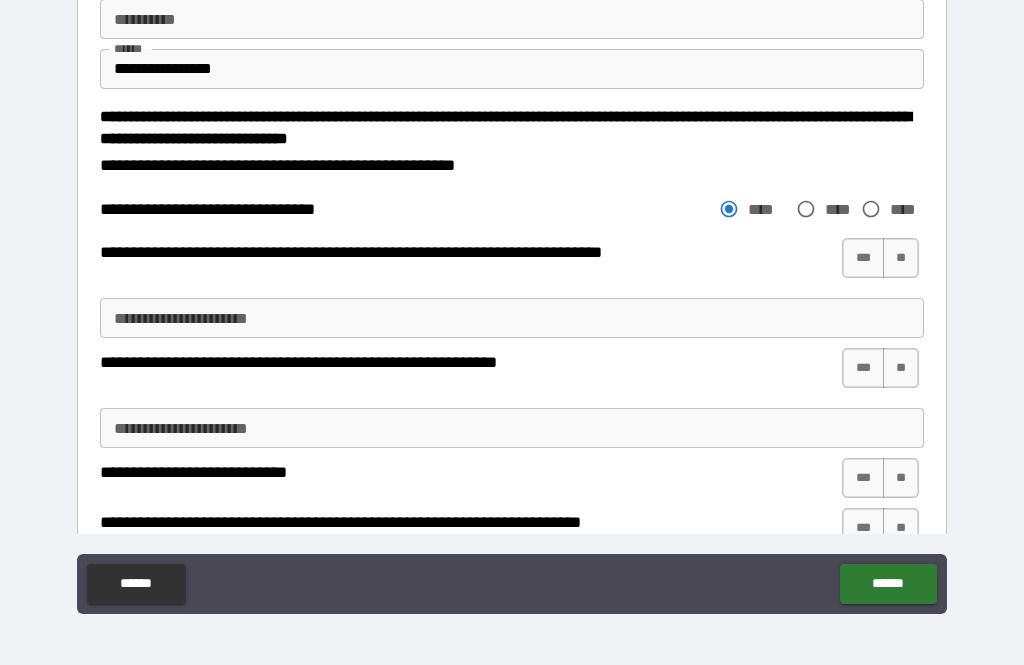 click on "**" at bounding box center (901, 258) 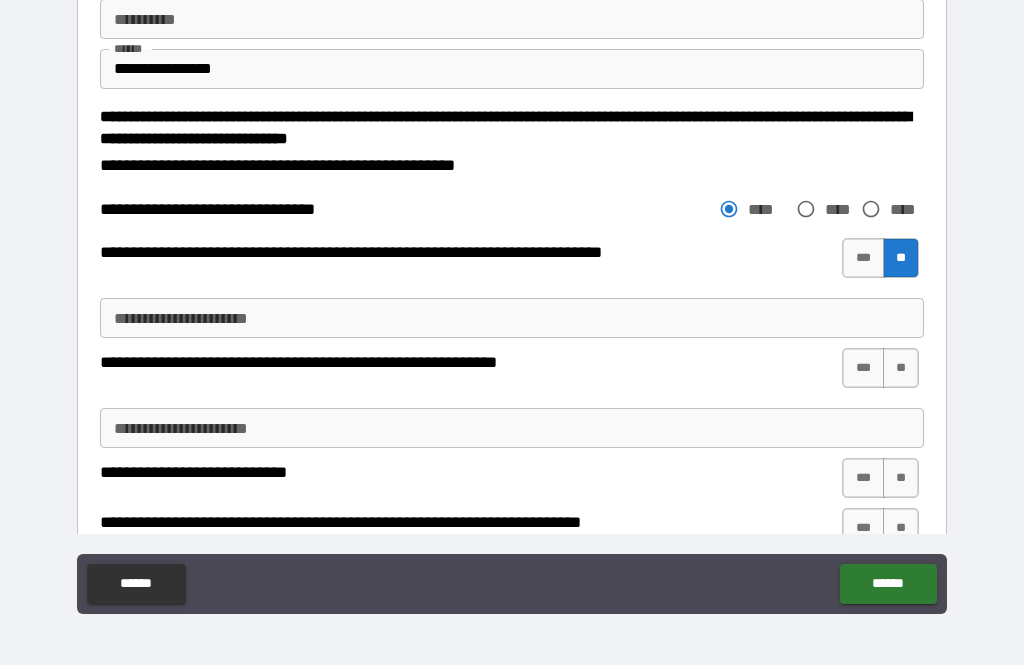 click on "**" at bounding box center (901, 368) 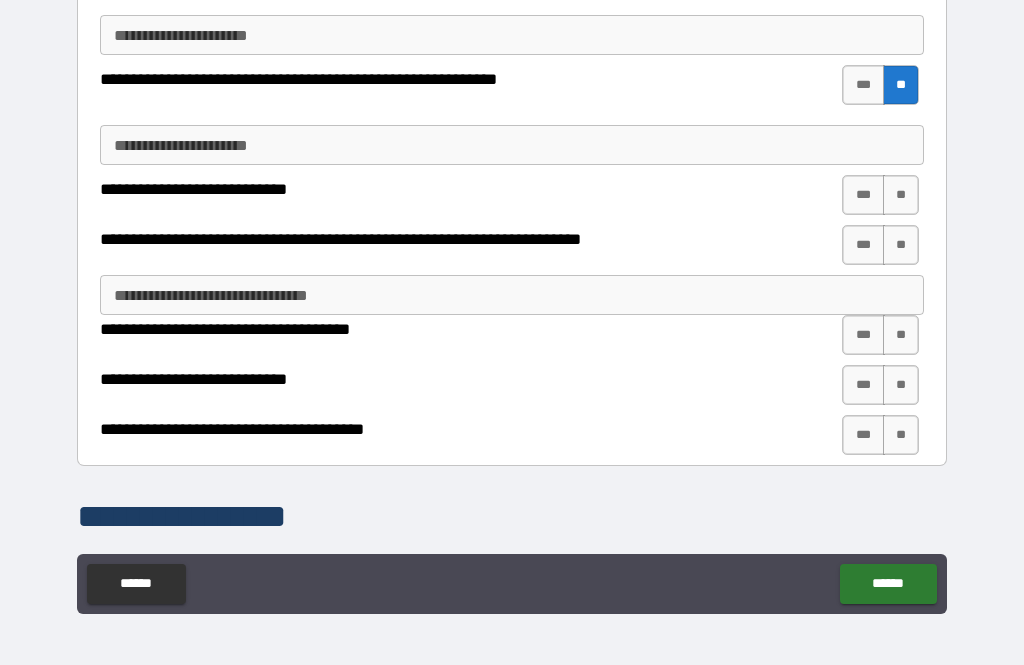 scroll, scrollTop: 2604, scrollLeft: 0, axis: vertical 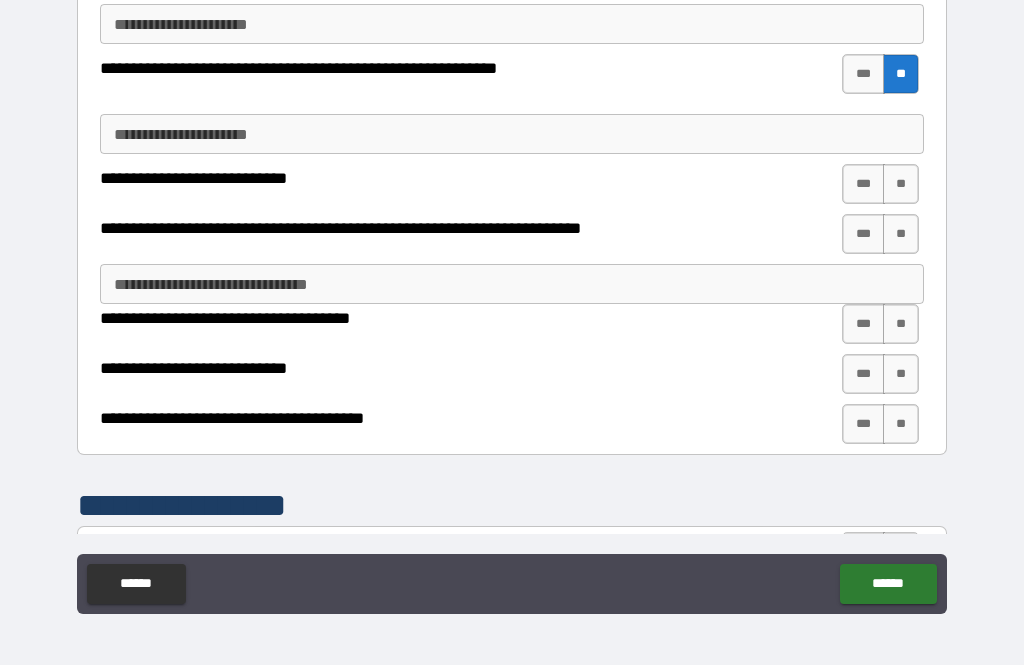 click on "**" at bounding box center (901, 184) 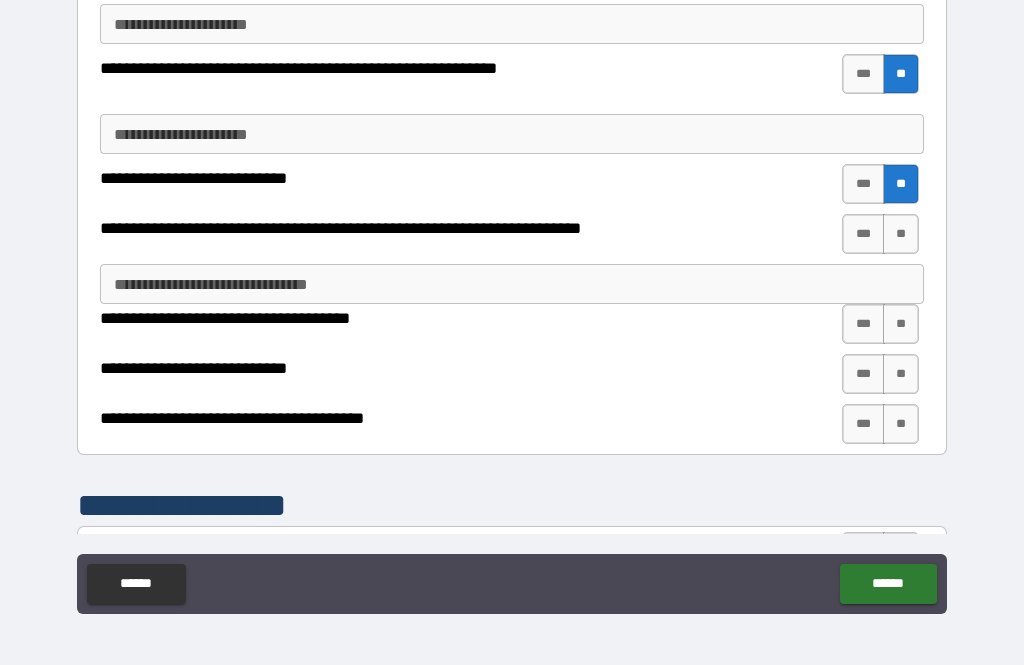 click on "**" at bounding box center [901, 234] 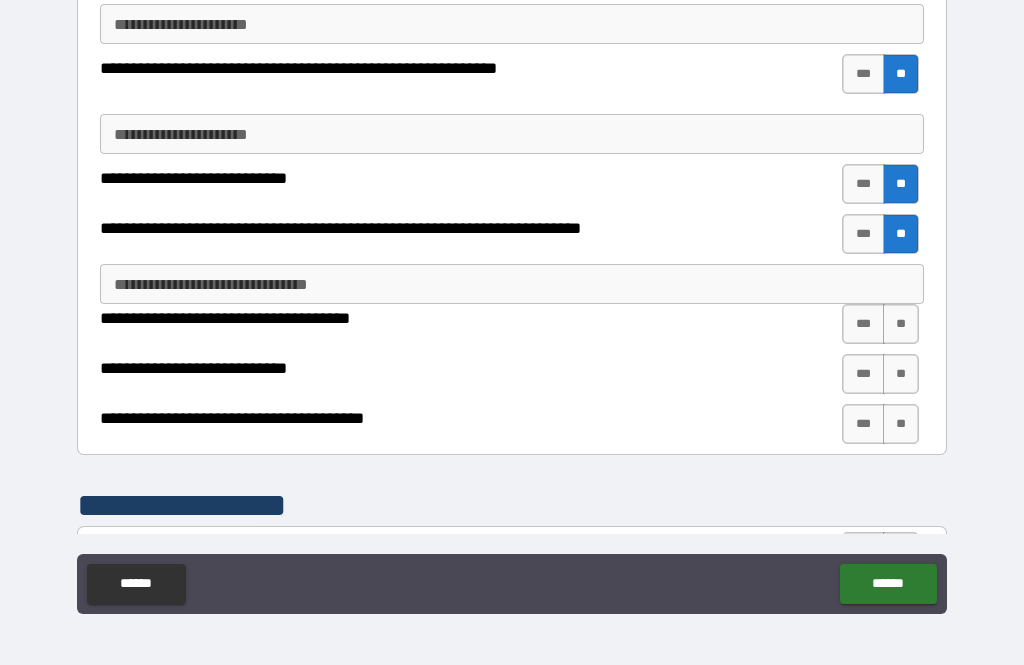 click on "**" at bounding box center [901, 324] 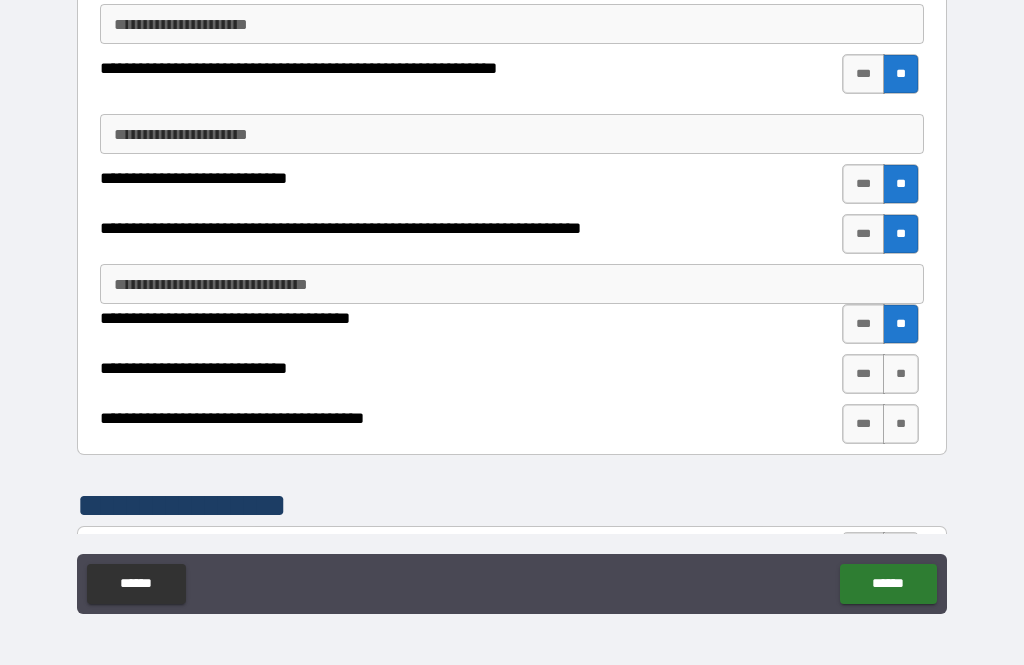 click on "**" at bounding box center [901, 374] 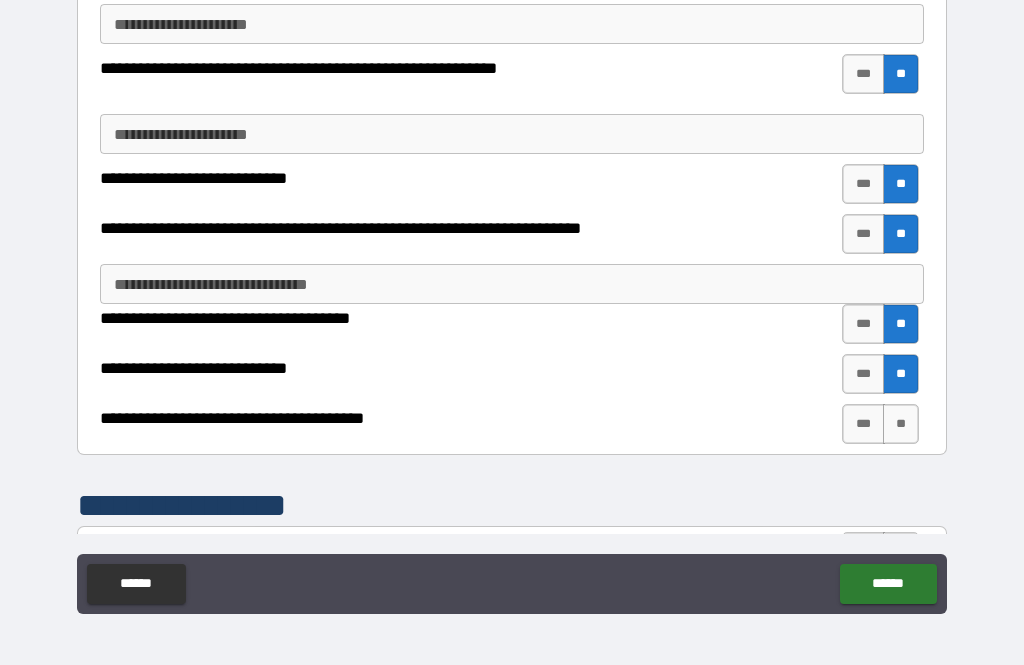 click on "***" at bounding box center [863, 424] 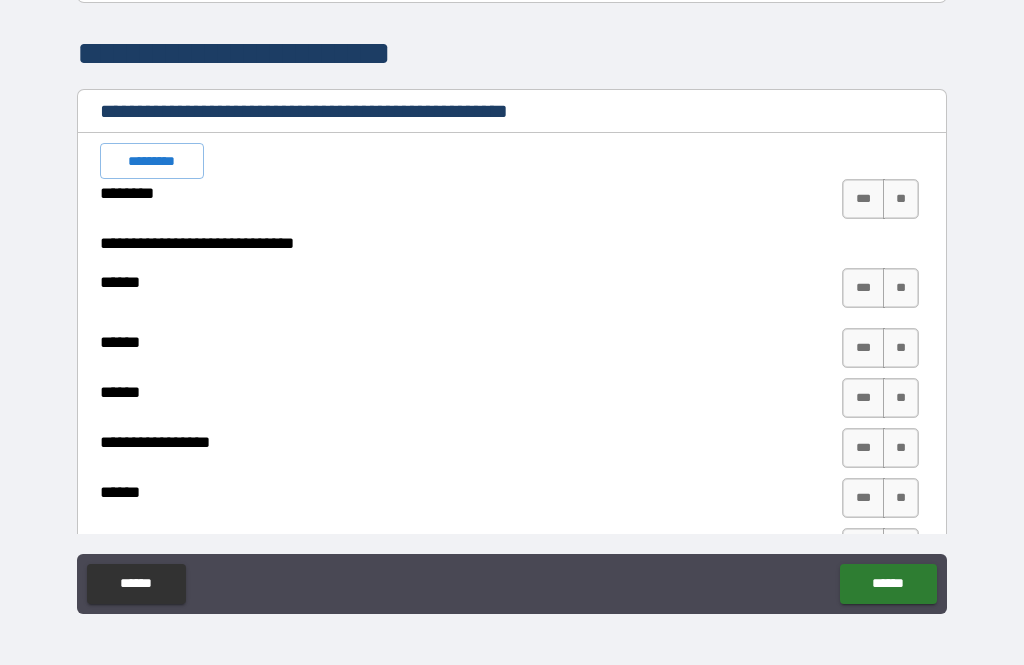 scroll, scrollTop: 3292, scrollLeft: 0, axis: vertical 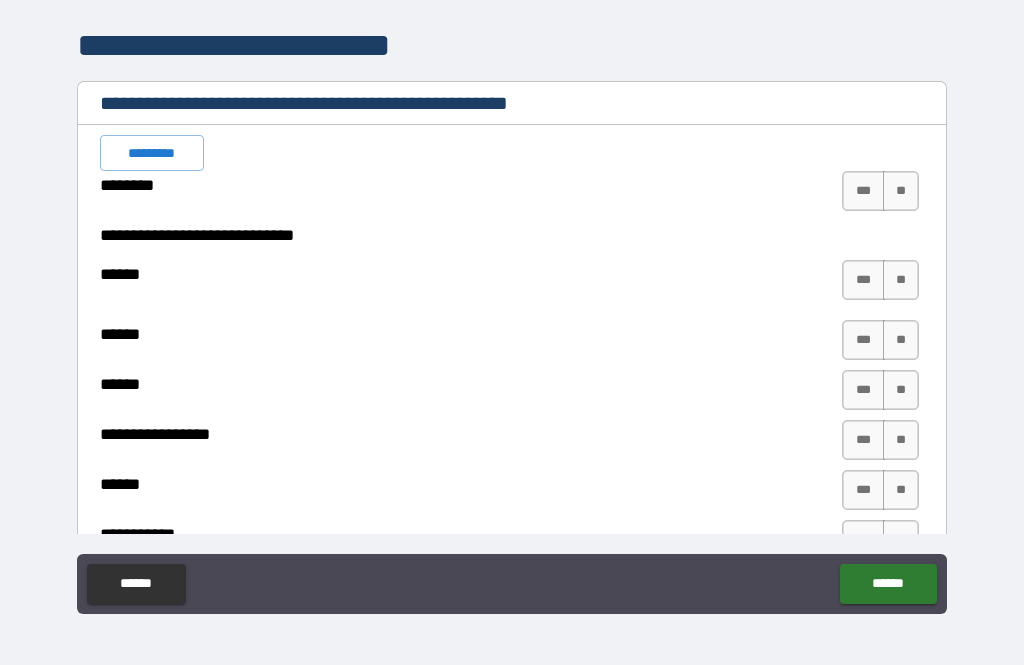 click on "*********" at bounding box center (152, 153) 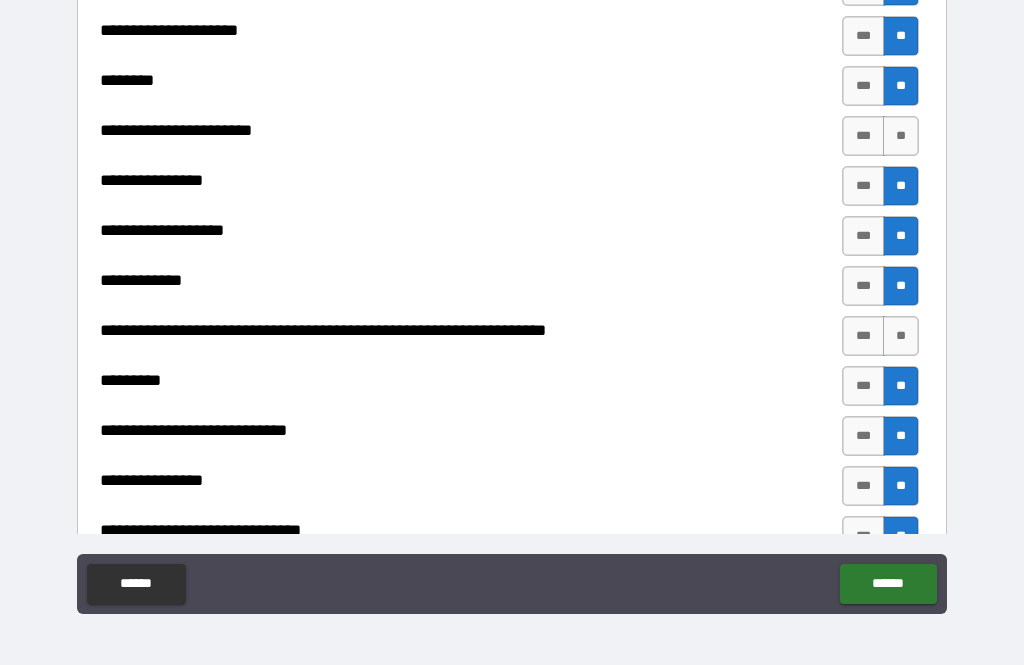 scroll, scrollTop: 3896, scrollLeft: 0, axis: vertical 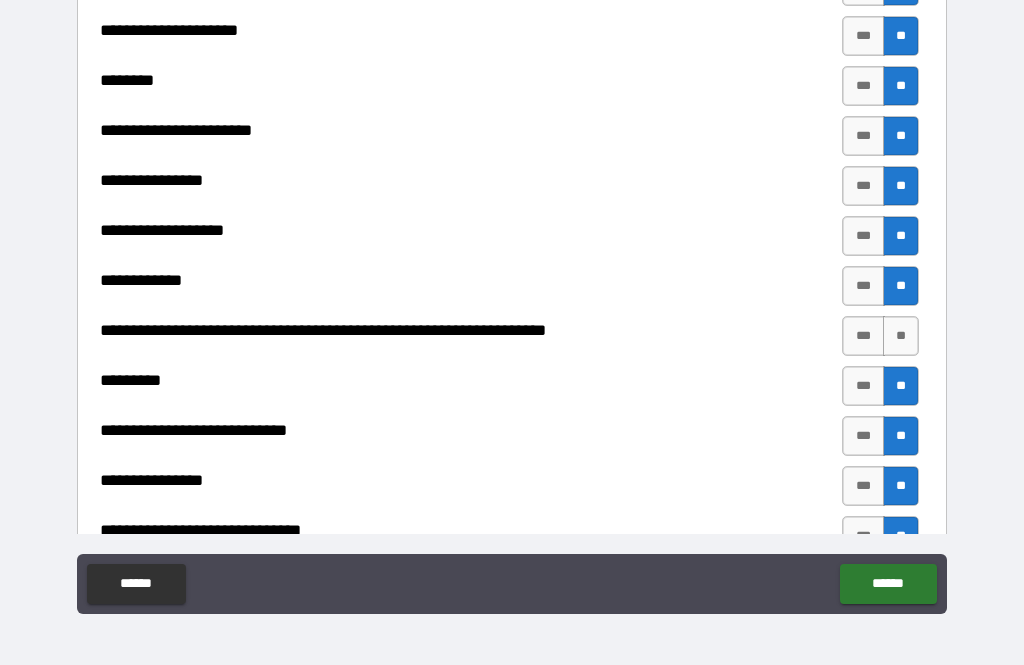 click on "**" at bounding box center [901, 336] 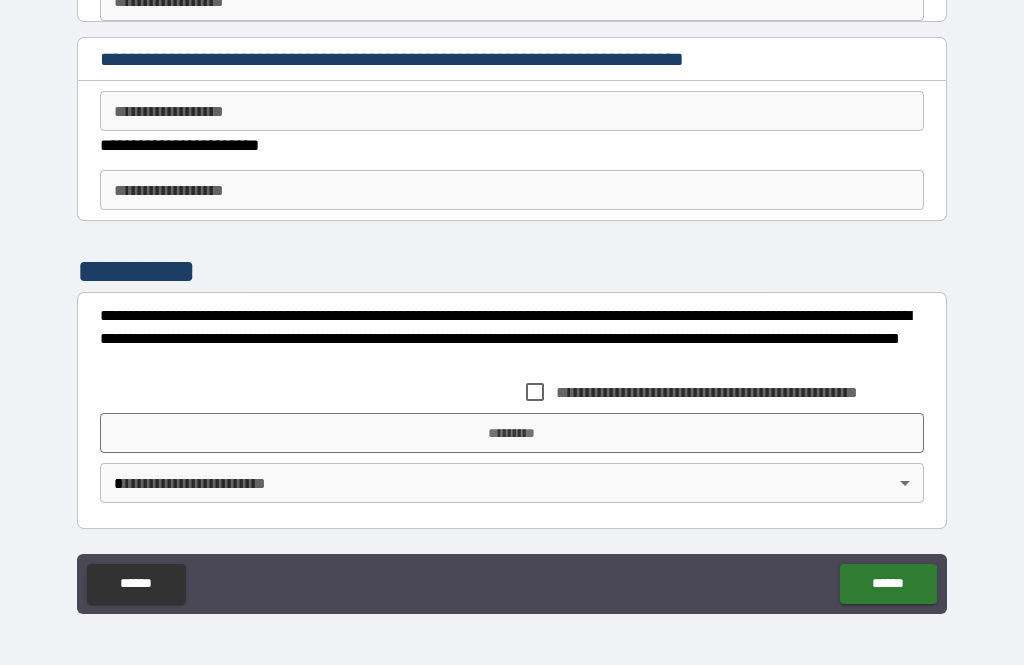 scroll, scrollTop: 4971, scrollLeft: 0, axis: vertical 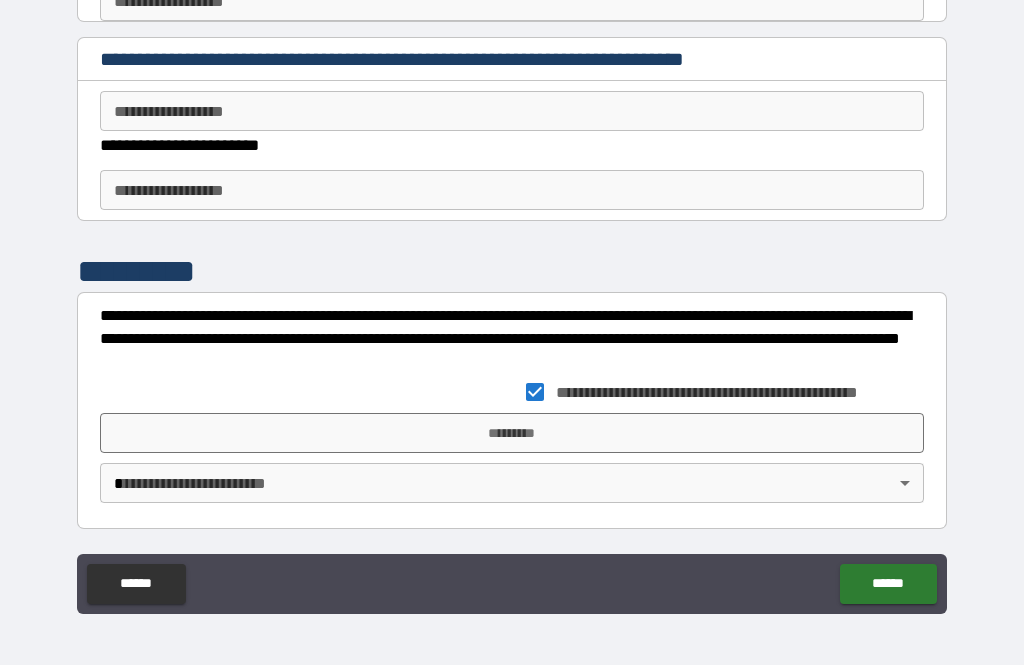 click on "*********" at bounding box center [512, 433] 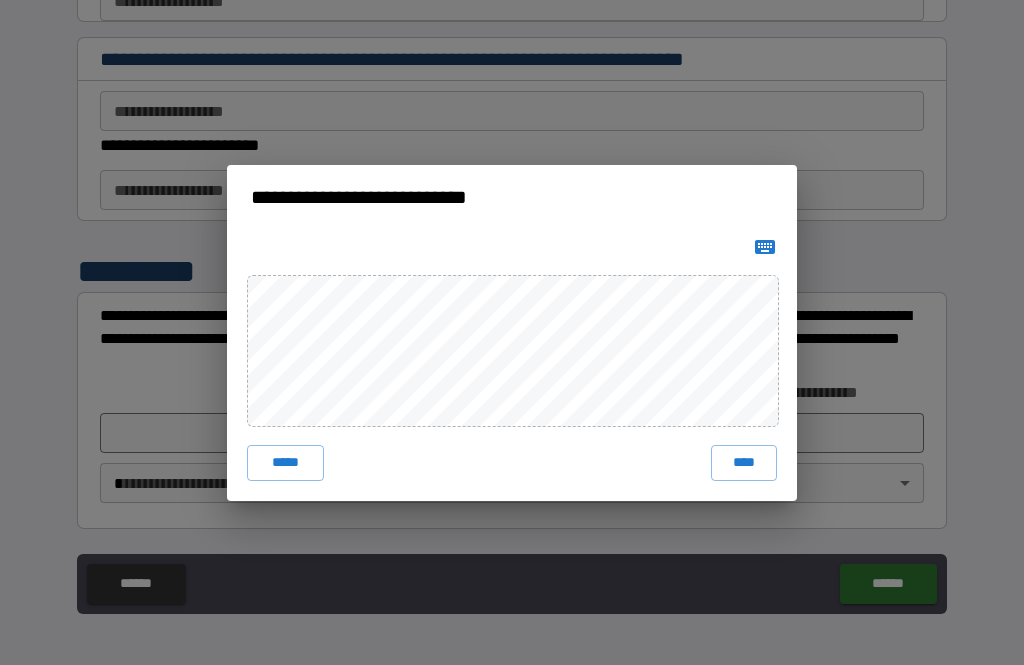 click on "****" at bounding box center (744, 463) 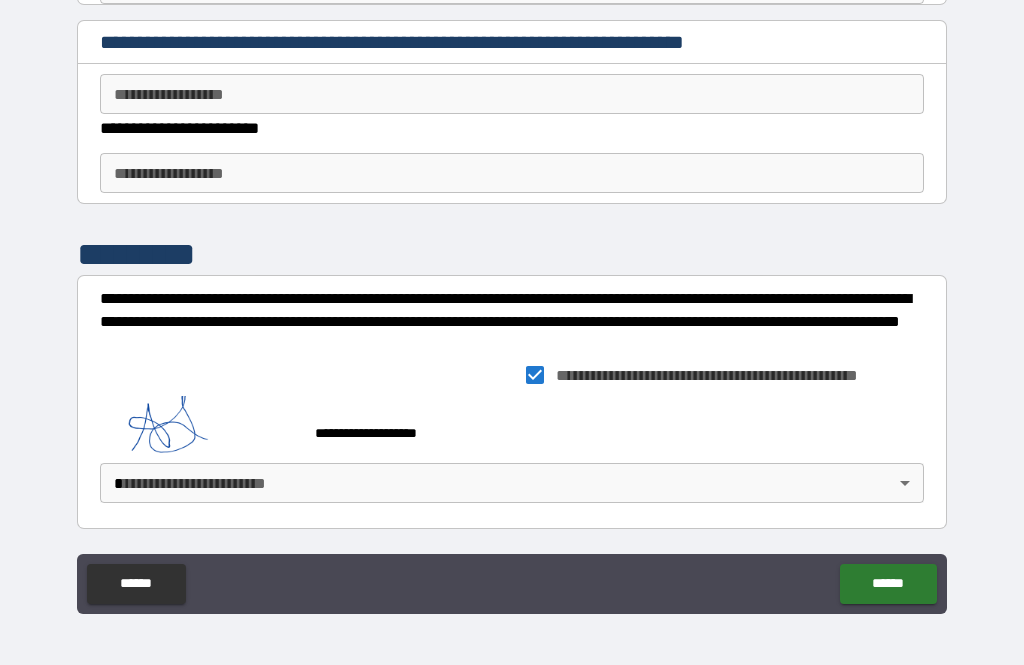 click on "**********" at bounding box center (512, 300) 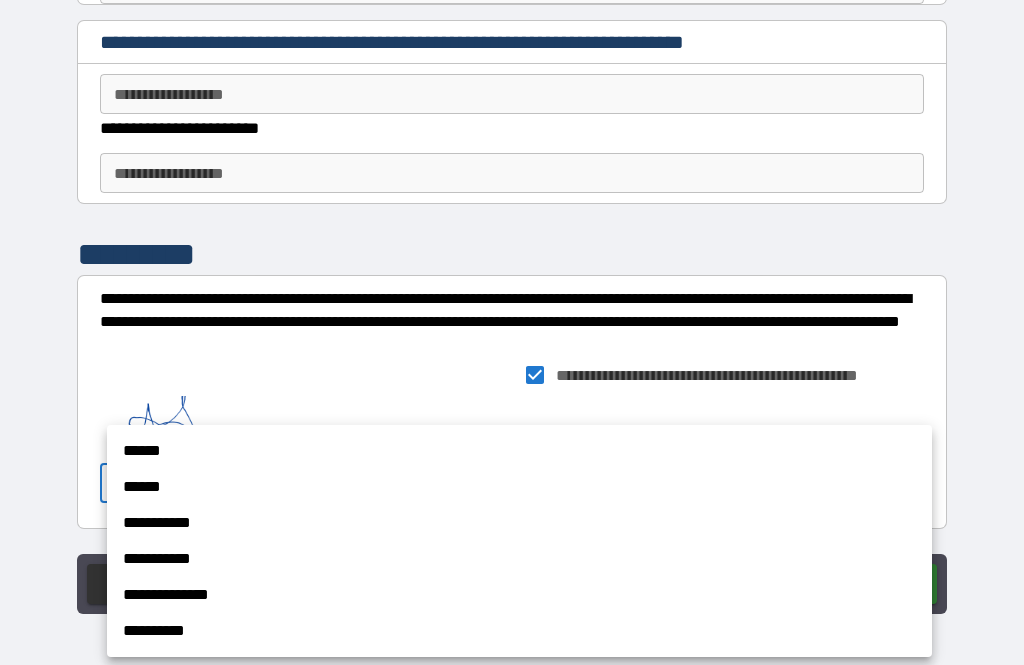 click on "******" at bounding box center (519, 451) 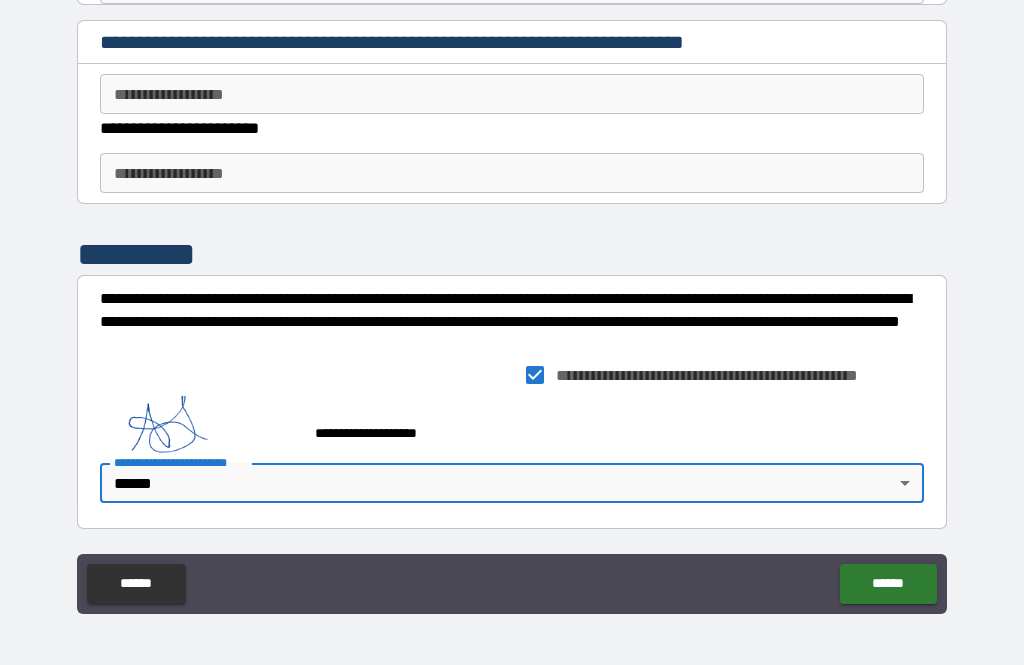 click on "******" at bounding box center (888, 584) 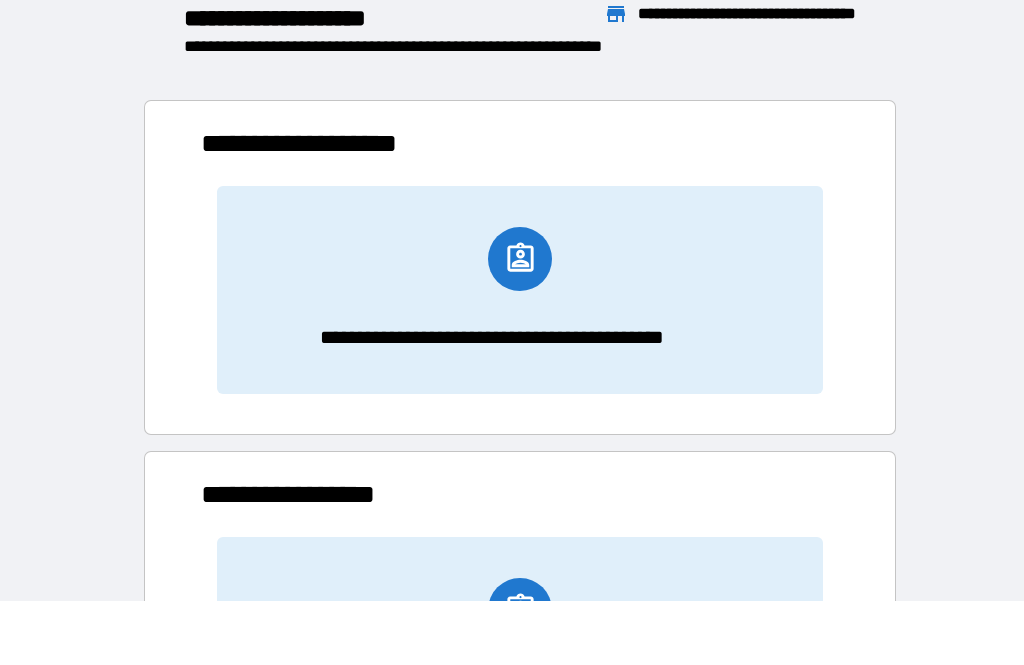 scroll, scrollTop: 166, scrollLeft: 638, axis: both 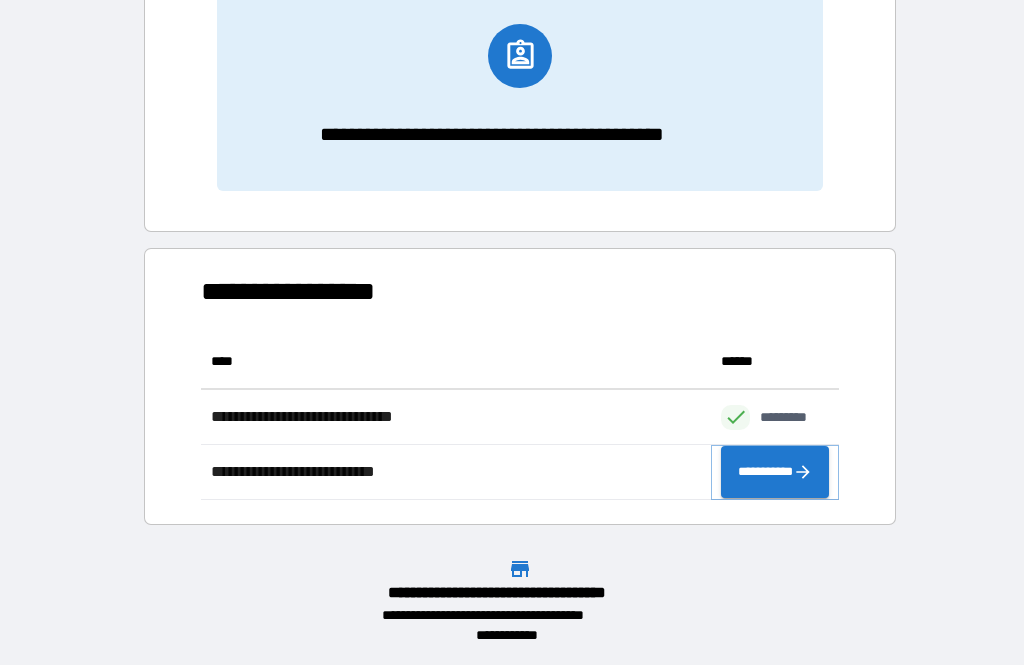 click on "**********" at bounding box center [775, 472] 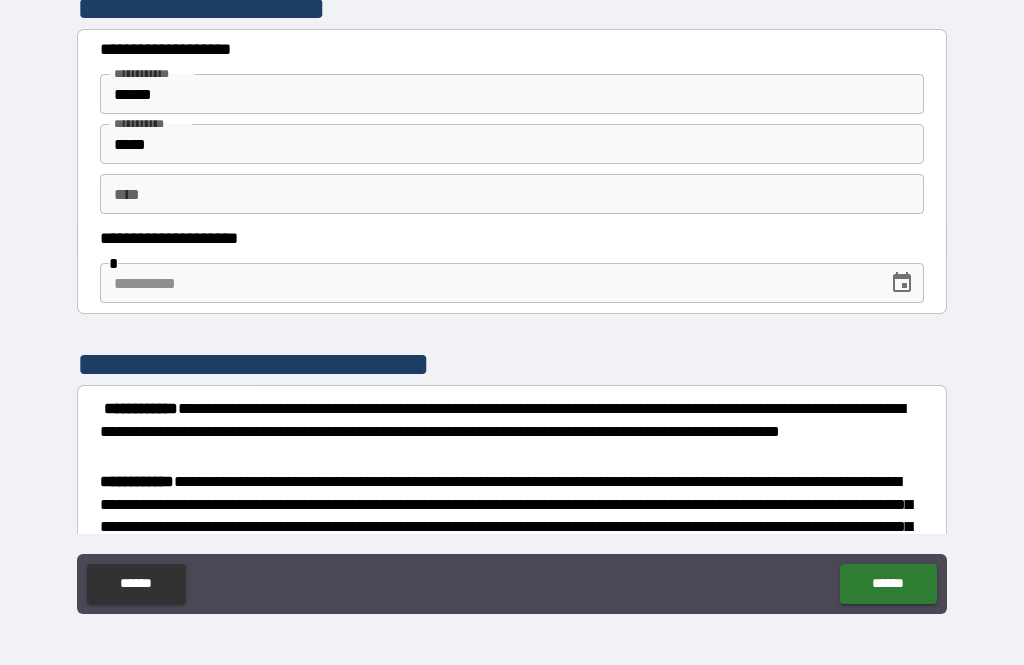 click at bounding box center (487, 283) 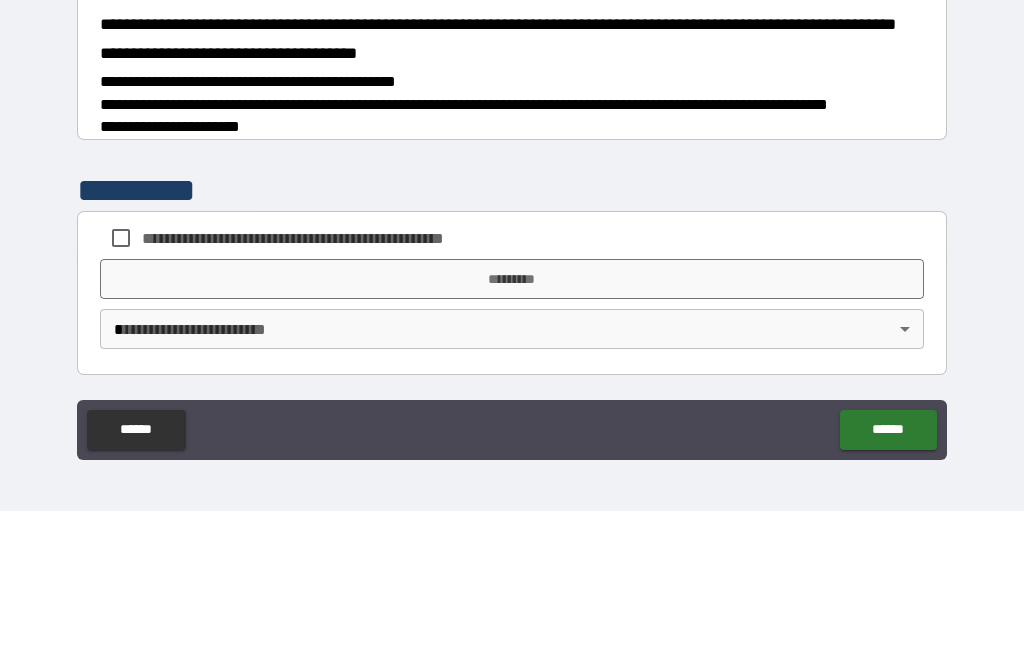 scroll, scrollTop: 1697, scrollLeft: 0, axis: vertical 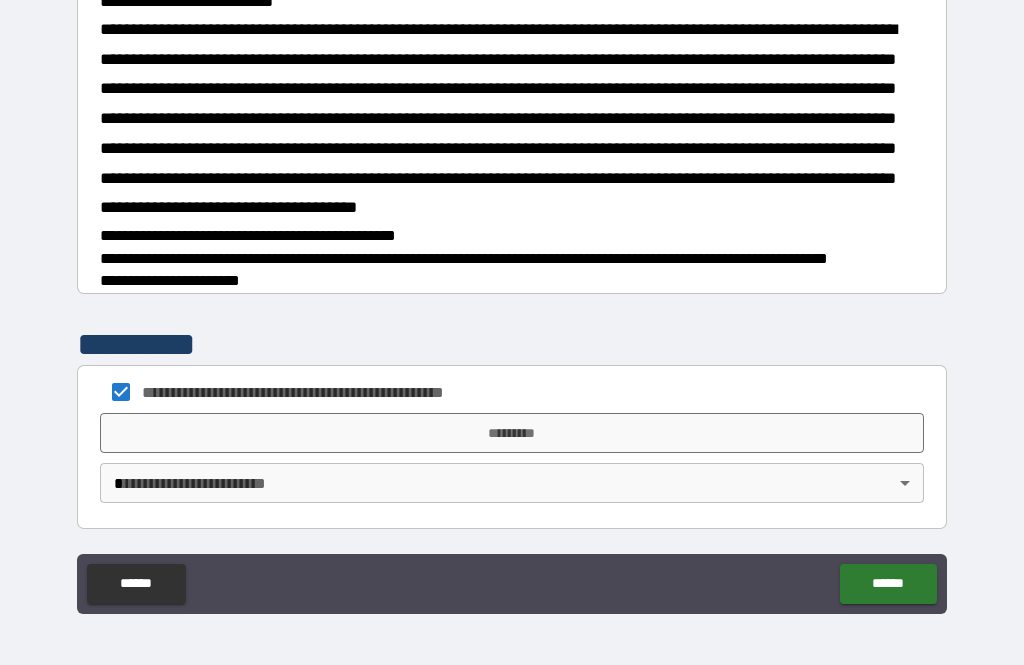 click on "*********" at bounding box center [512, 433] 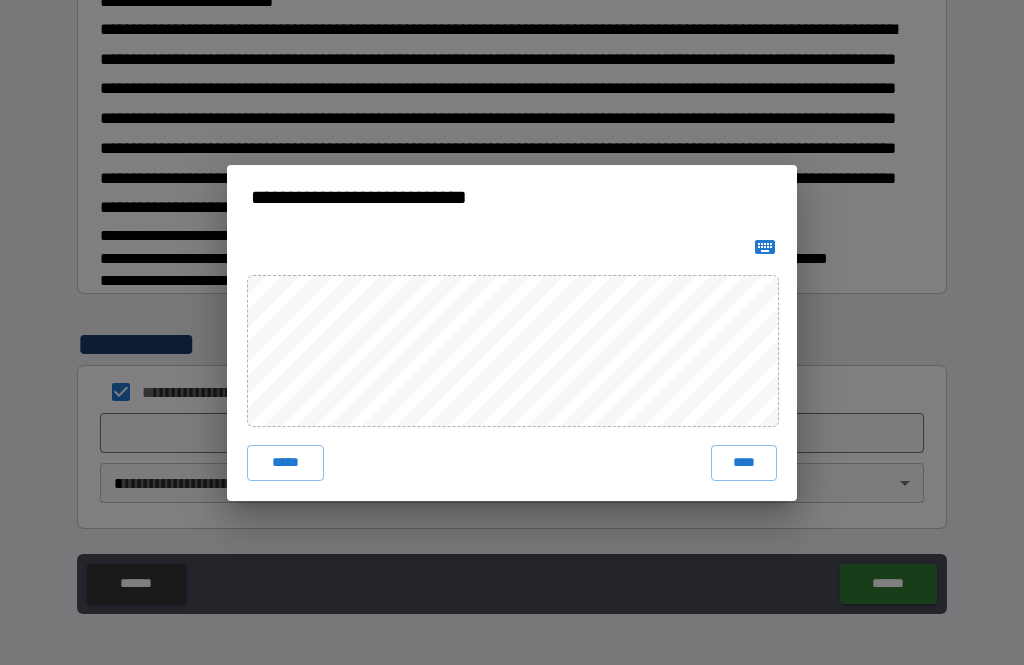 click on "*****" at bounding box center (285, 463) 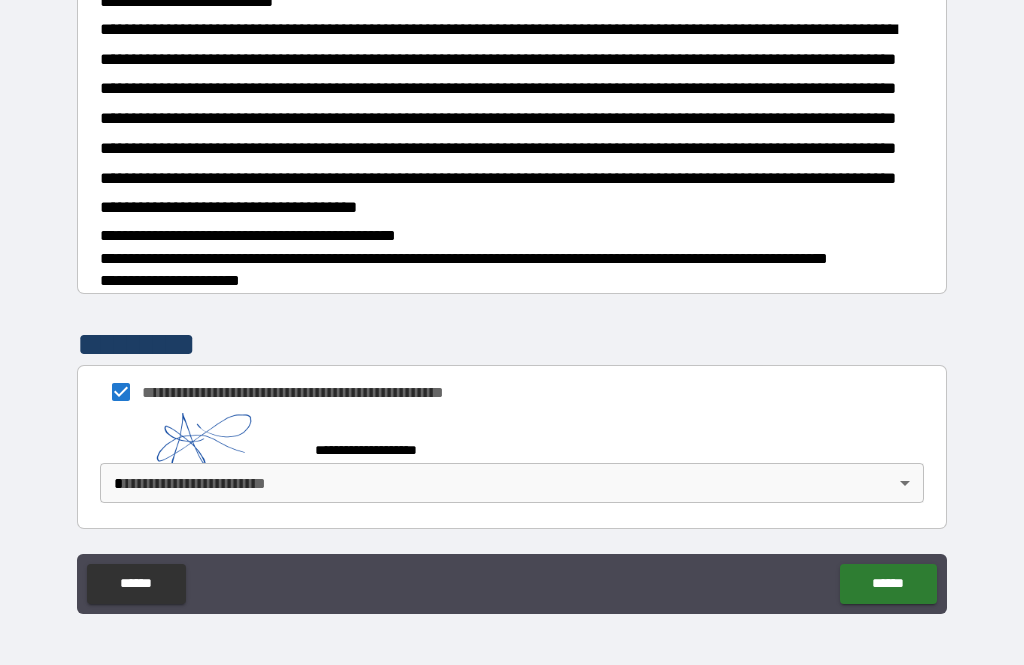 scroll, scrollTop: 1687, scrollLeft: 0, axis: vertical 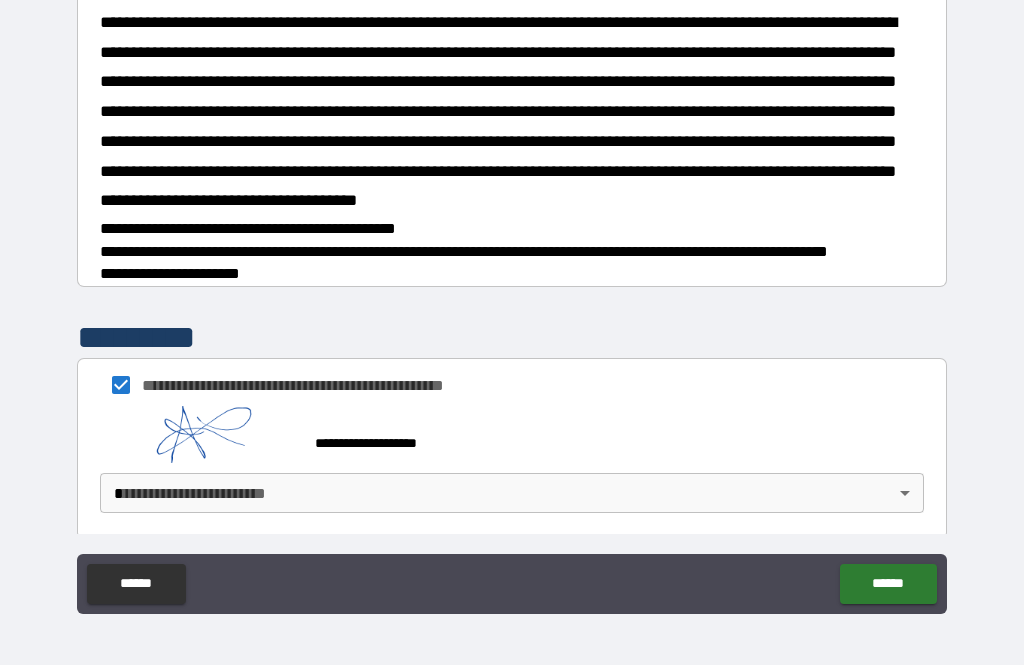 click on "**********" at bounding box center (512, 300) 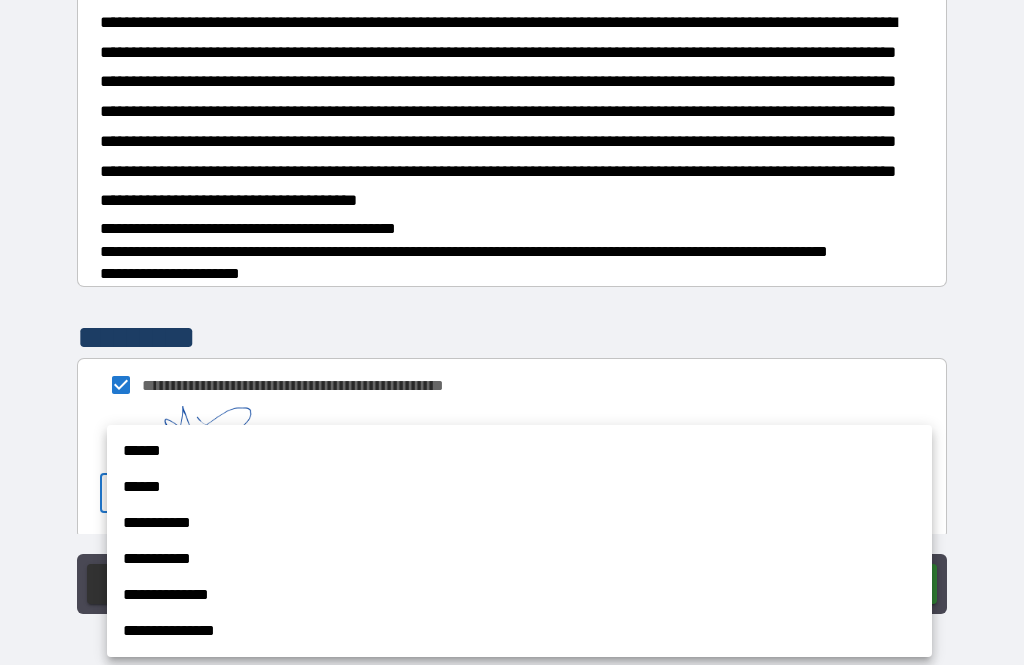 click on "******" at bounding box center (519, 451) 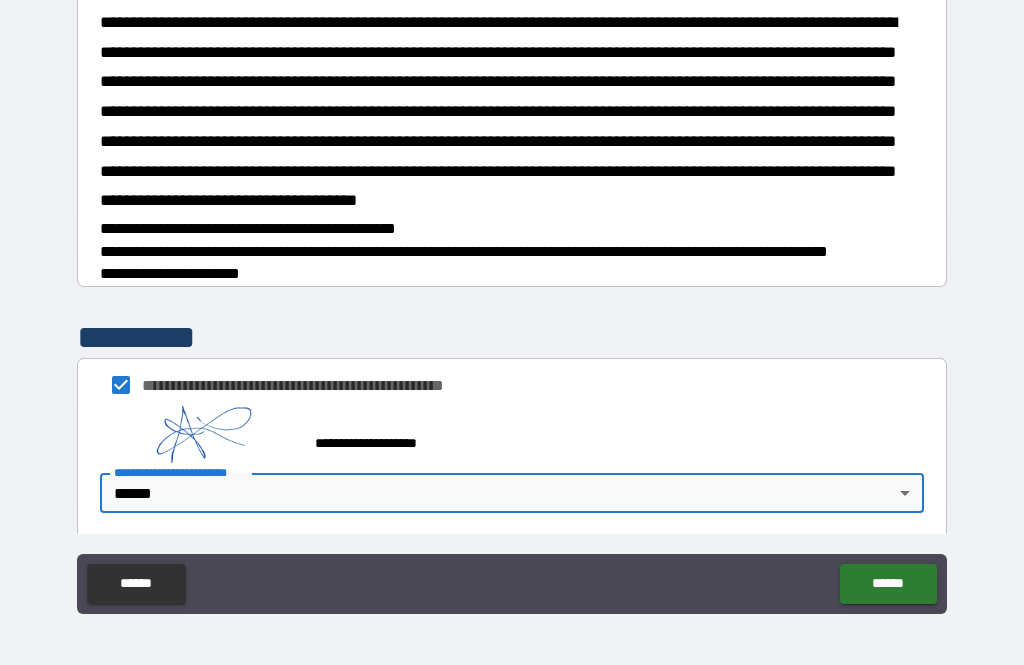 click on "******" at bounding box center [888, 584] 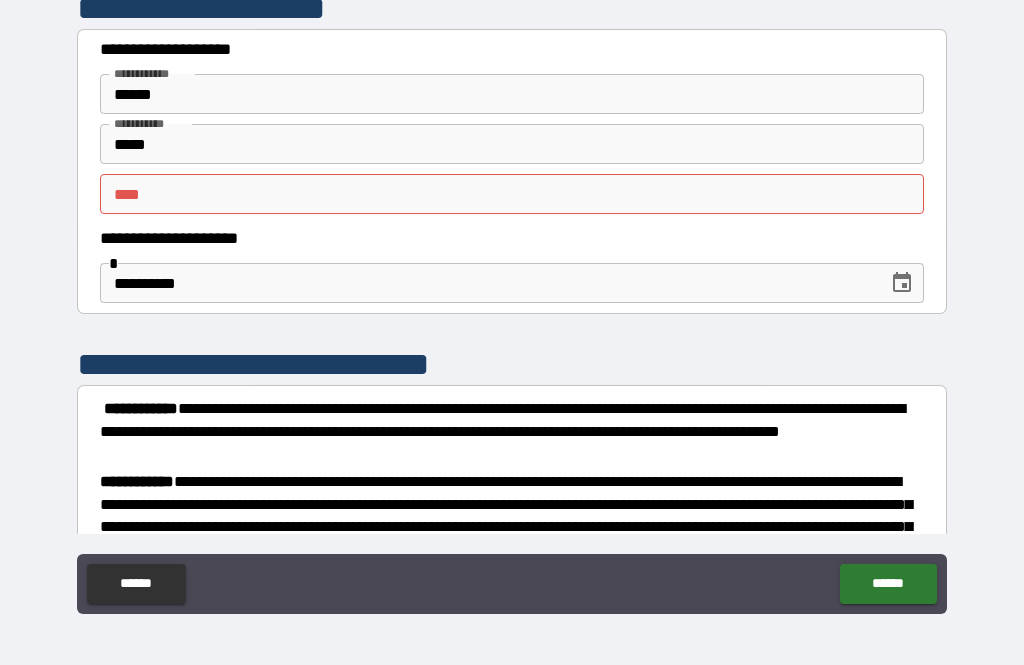 scroll, scrollTop: 0, scrollLeft: 0, axis: both 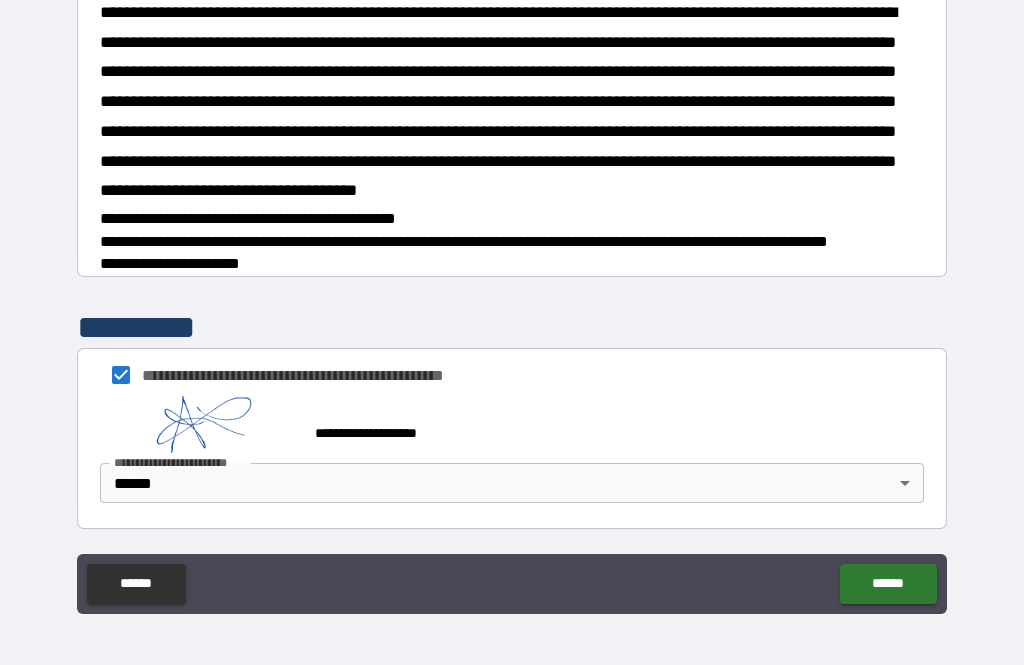 type on "*" 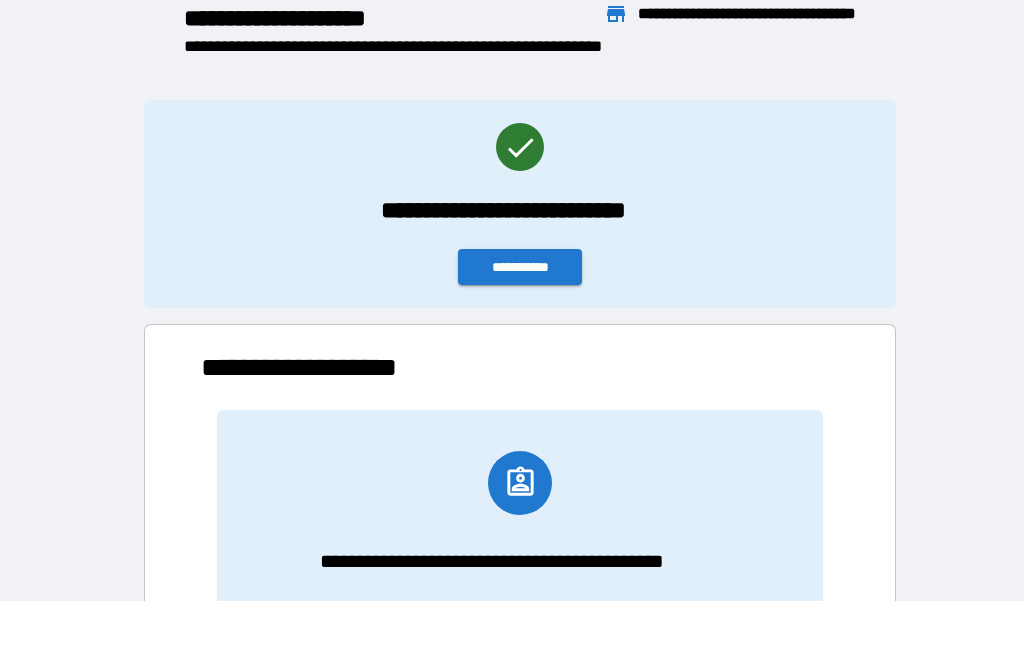 scroll, scrollTop: 166, scrollLeft: 638, axis: both 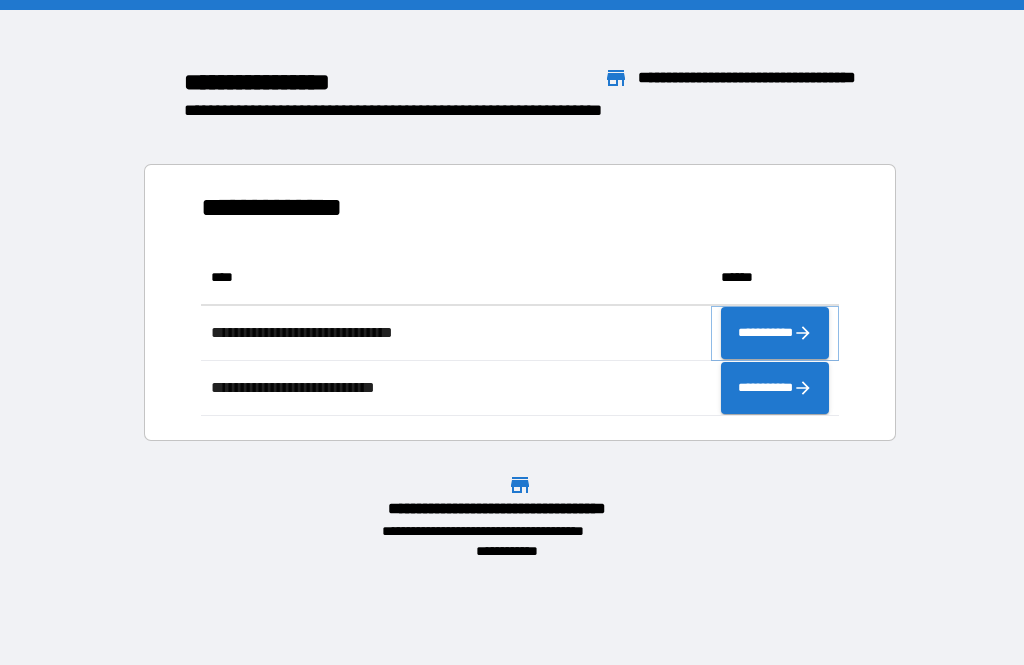 click on "**********" at bounding box center (775, 333) 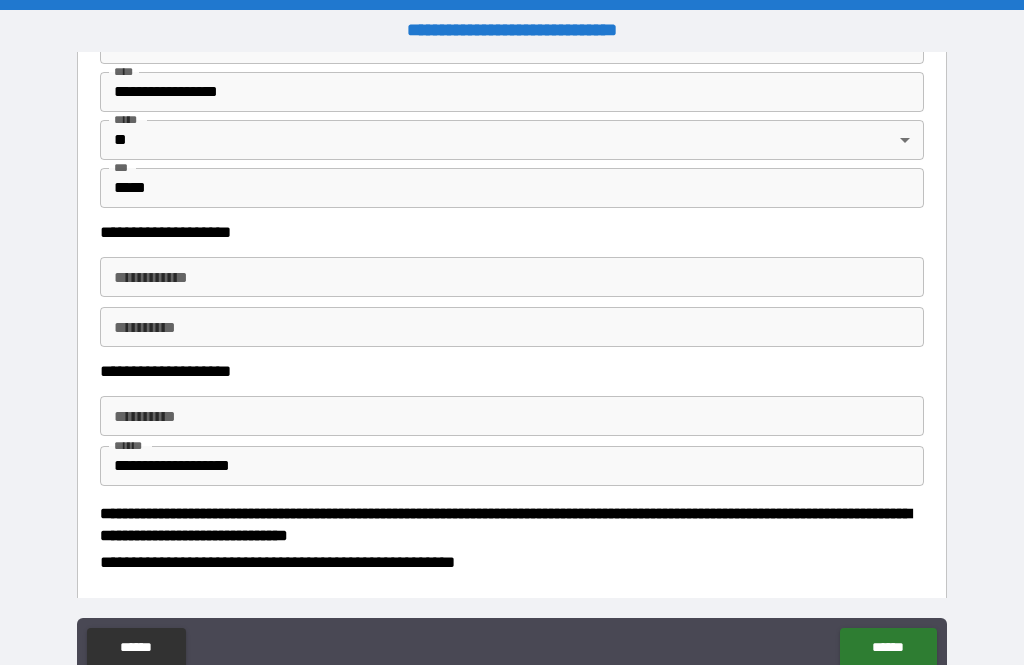 scroll, scrollTop: 1955, scrollLeft: 0, axis: vertical 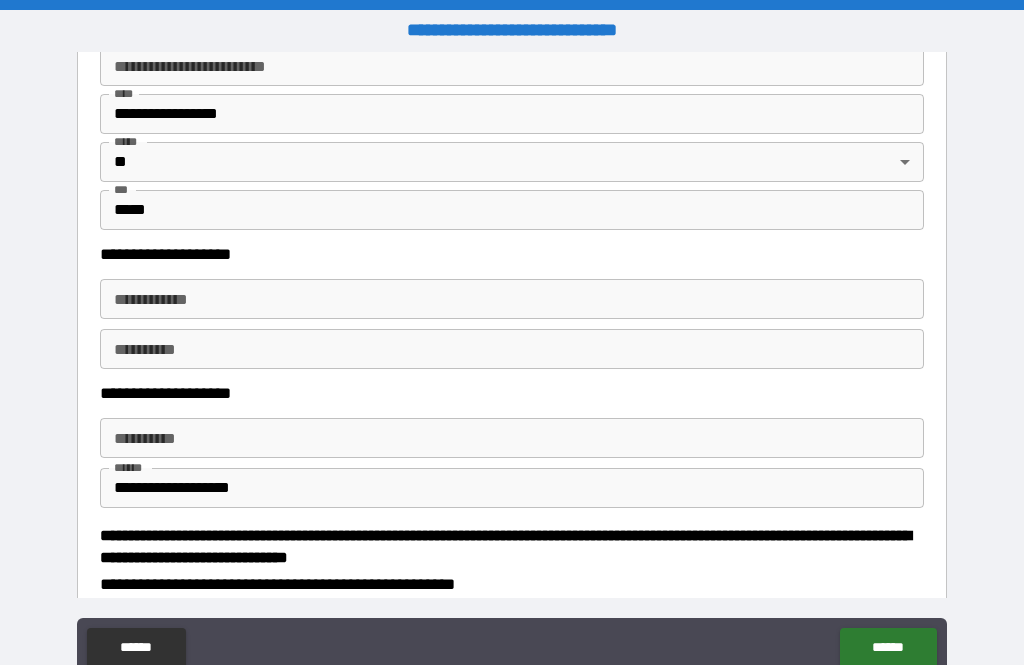 click on "**********" at bounding box center [512, 299] 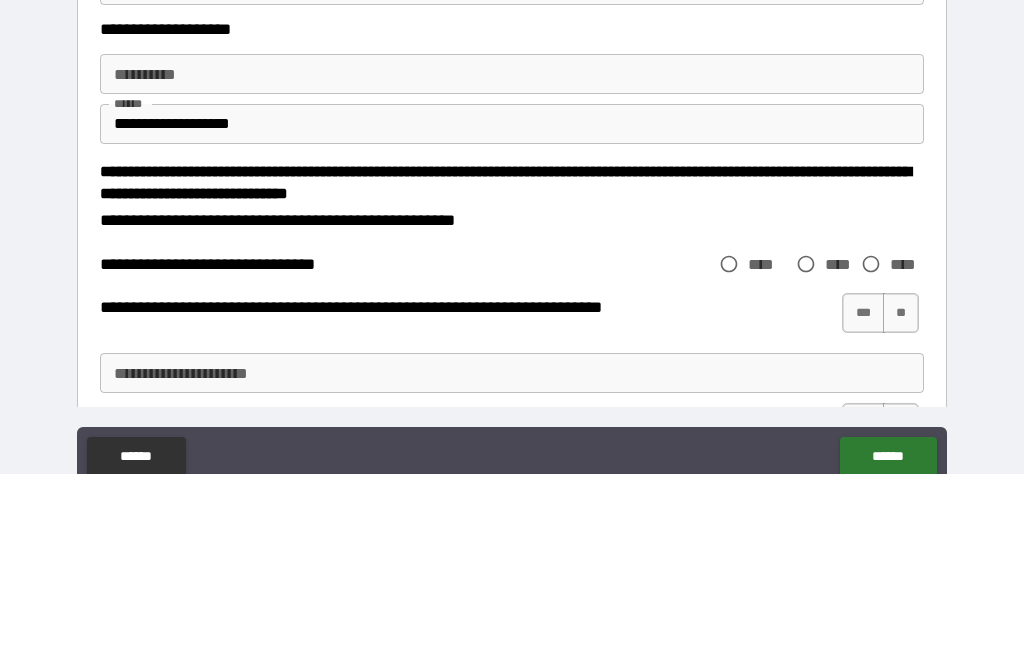 scroll, scrollTop: 2146, scrollLeft: 0, axis: vertical 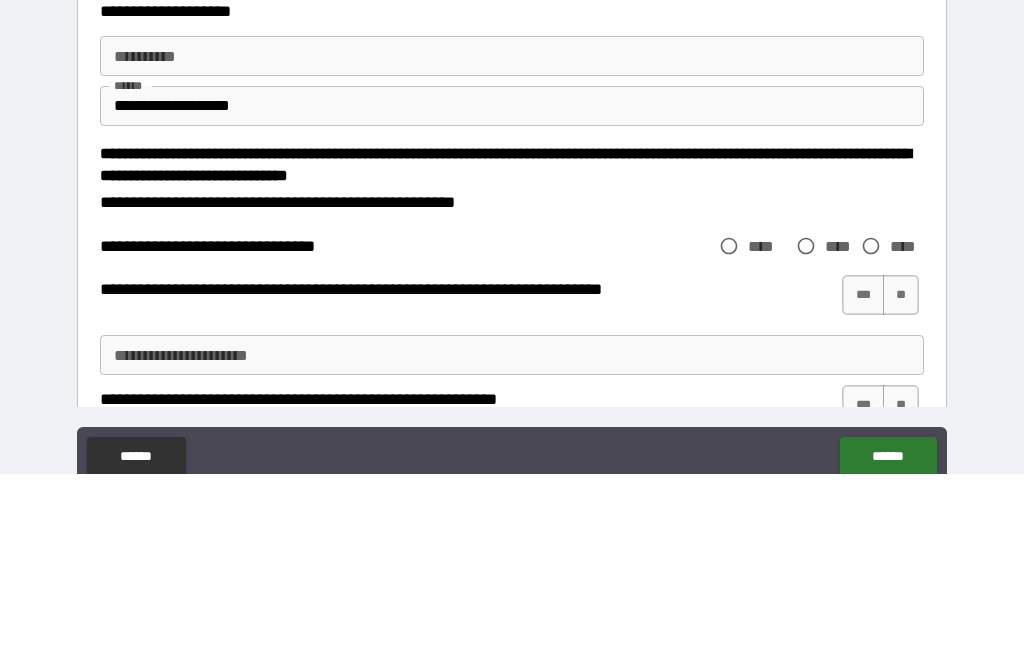 type on "**********" 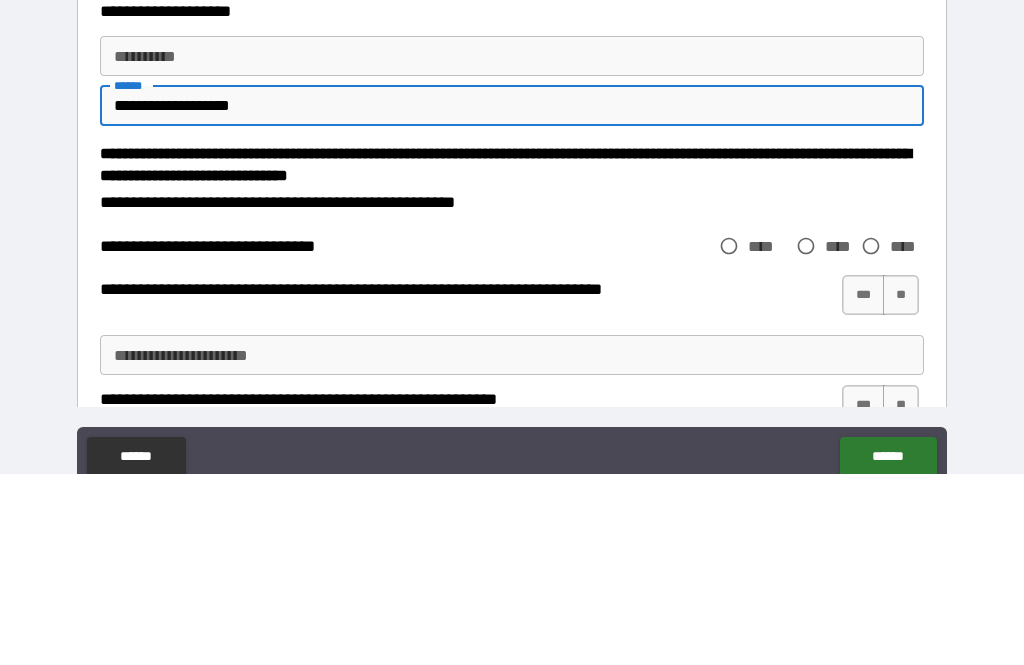 click on "**********" at bounding box center (512, 297) 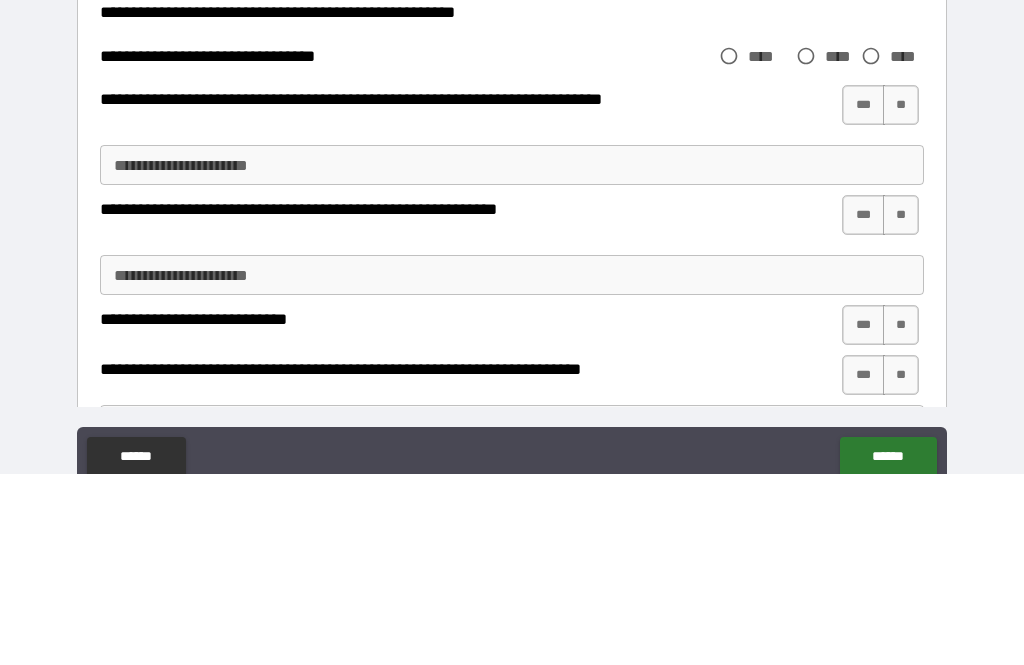 scroll, scrollTop: 2335, scrollLeft: 0, axis: vertical 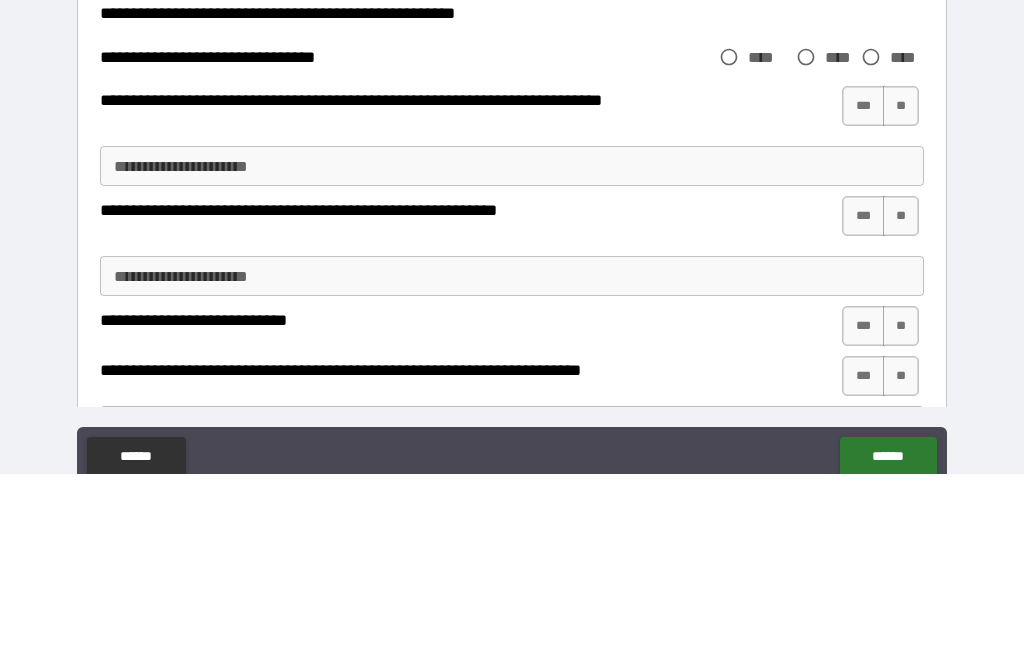 type on "**********" 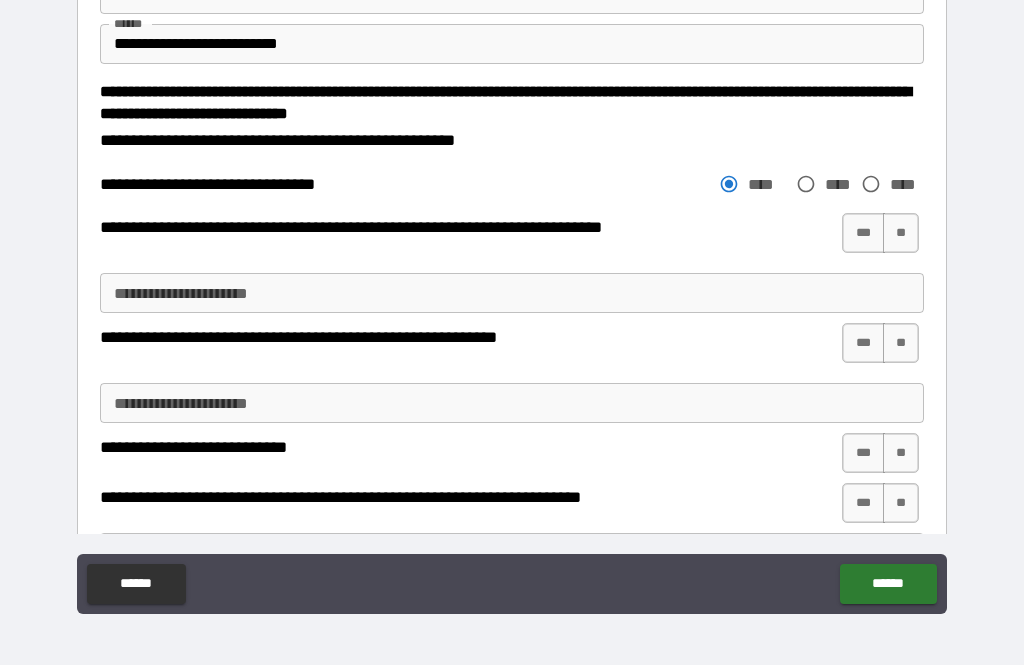 click on "**" at bounding box center (901, 233) 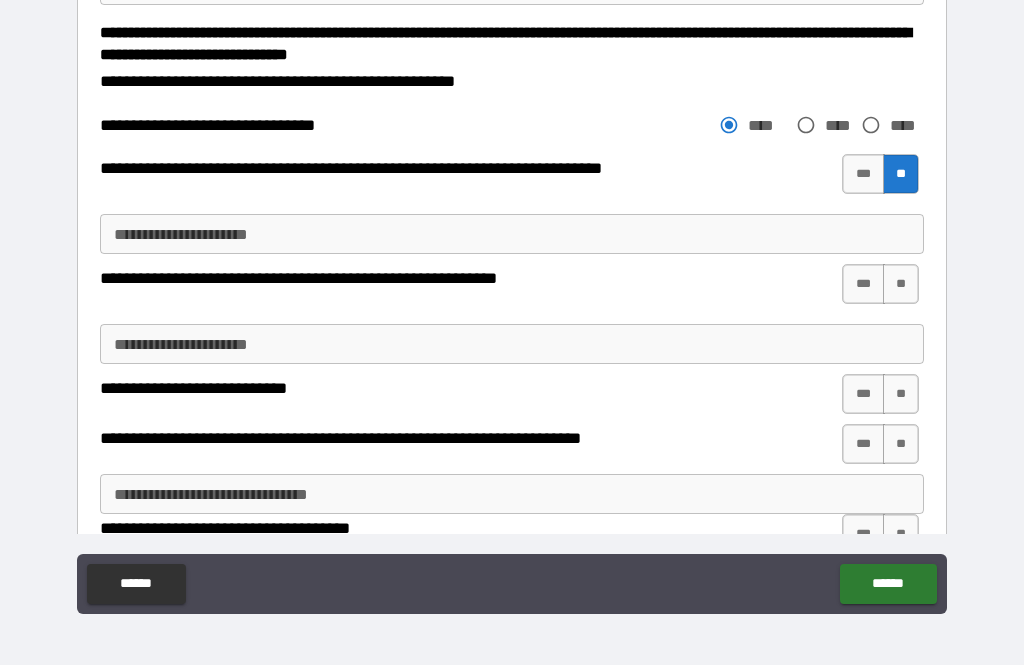 scroll, scrollTop: 2400, scrollLeft: 0, axis: vertical 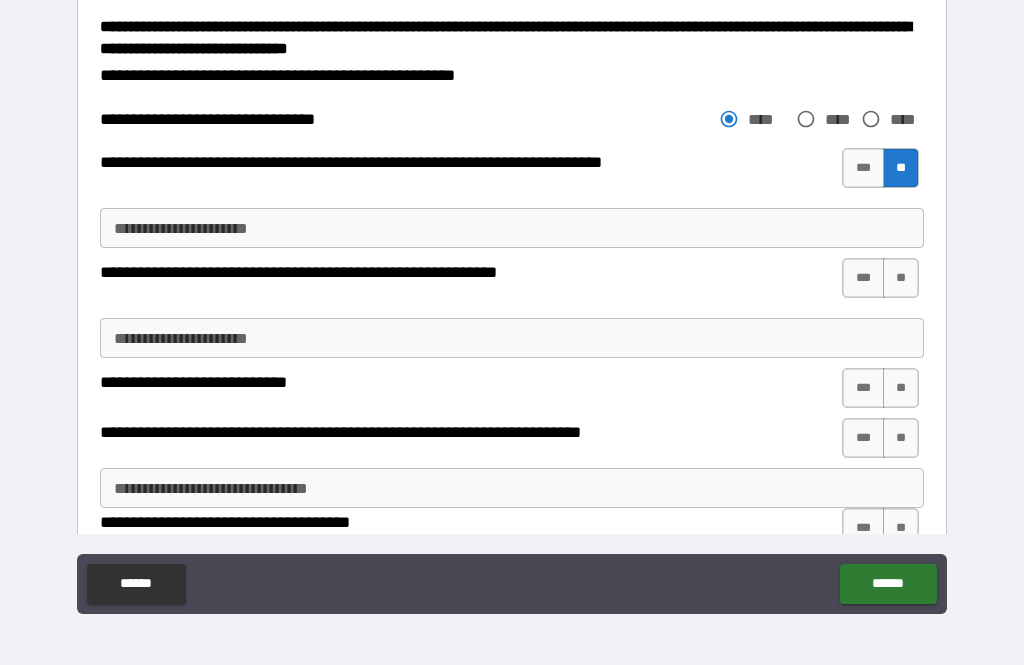 click on "***" at bounding box center (863, 278) 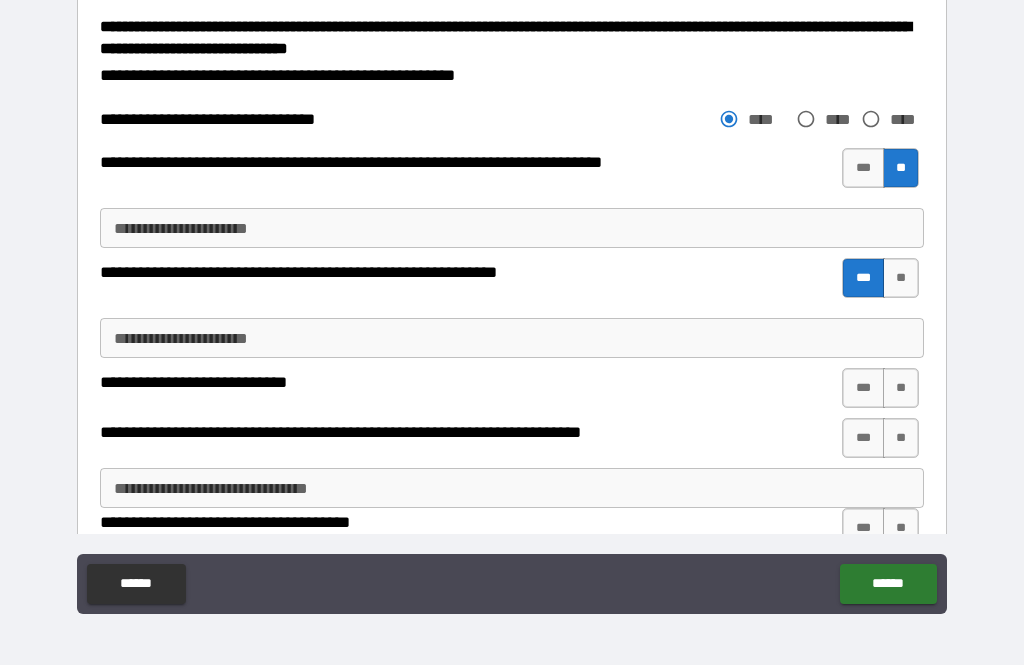 click on "**********" at bounding box center [512, 338] 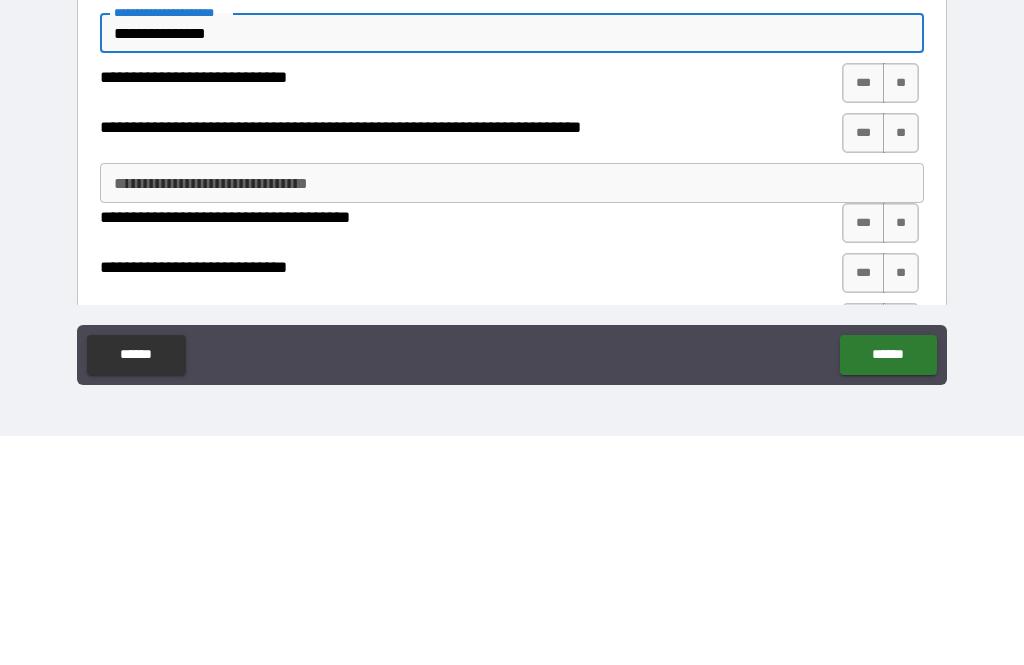scroll, scrollTop: 2478, scrollLeft: 0, axis: vertical 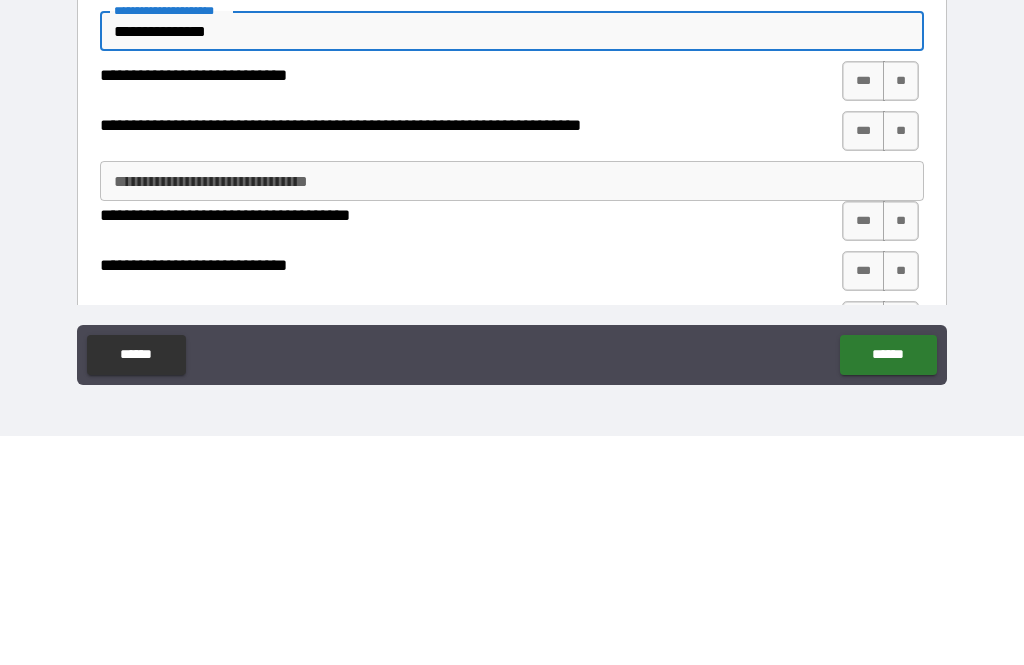 type on "**********" 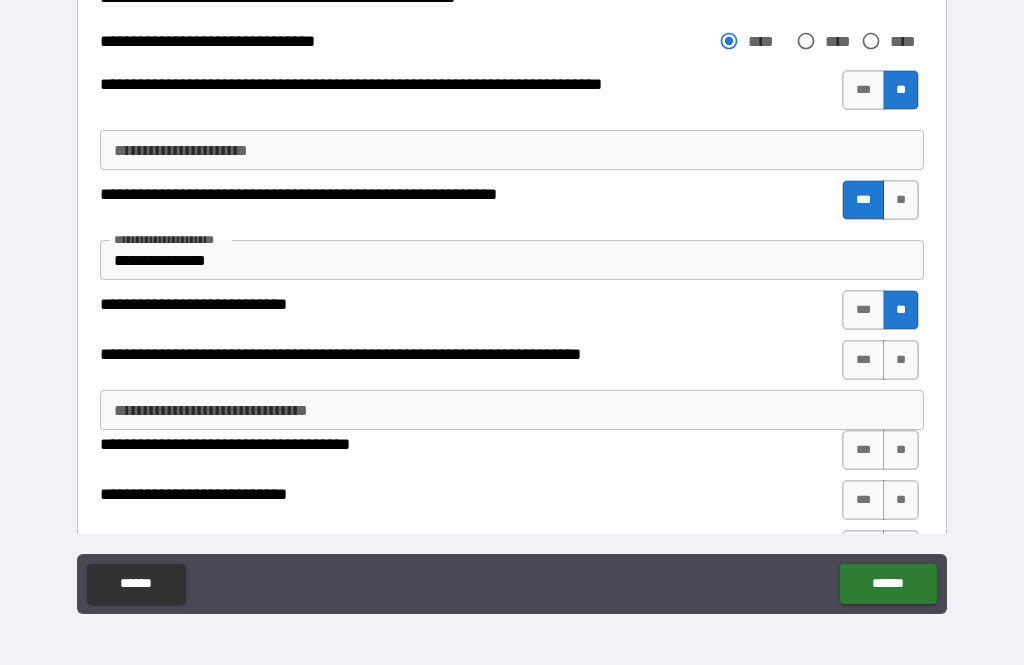 click on "***" at bounding box center (863, 360) 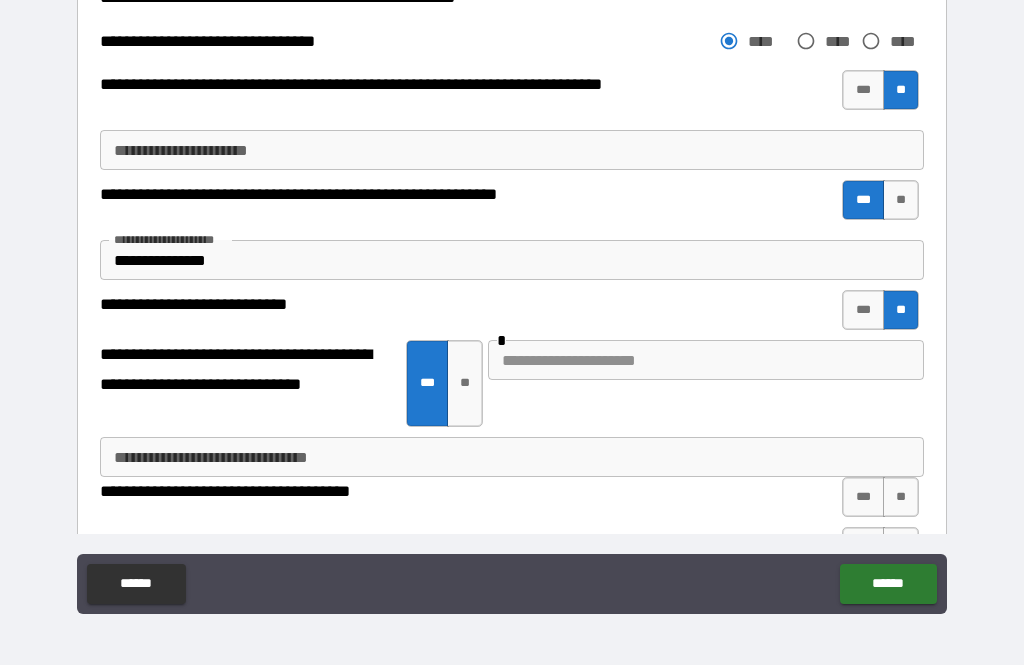 click at bounding box center (706, 360) 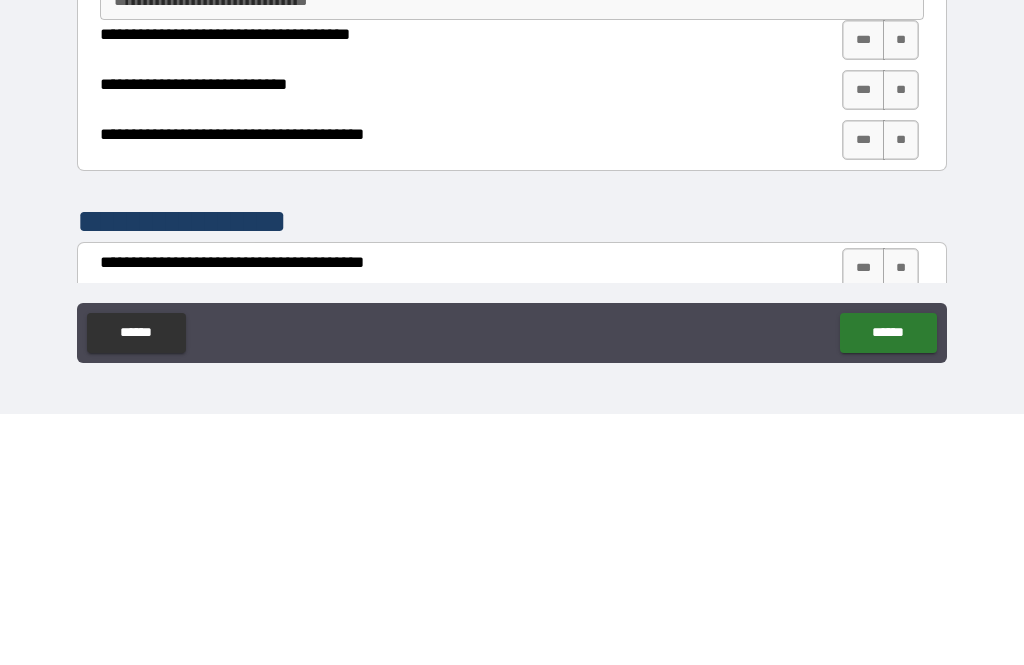 scroll, scrollTop: 2686, scrollLeft: 0, axis: vertical 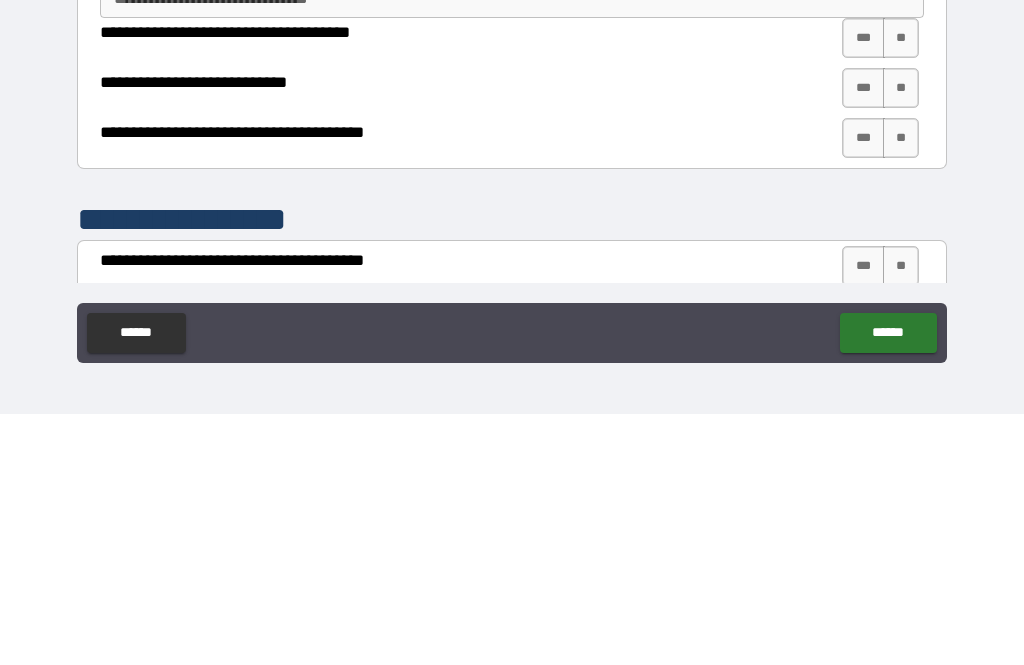 type on "********" 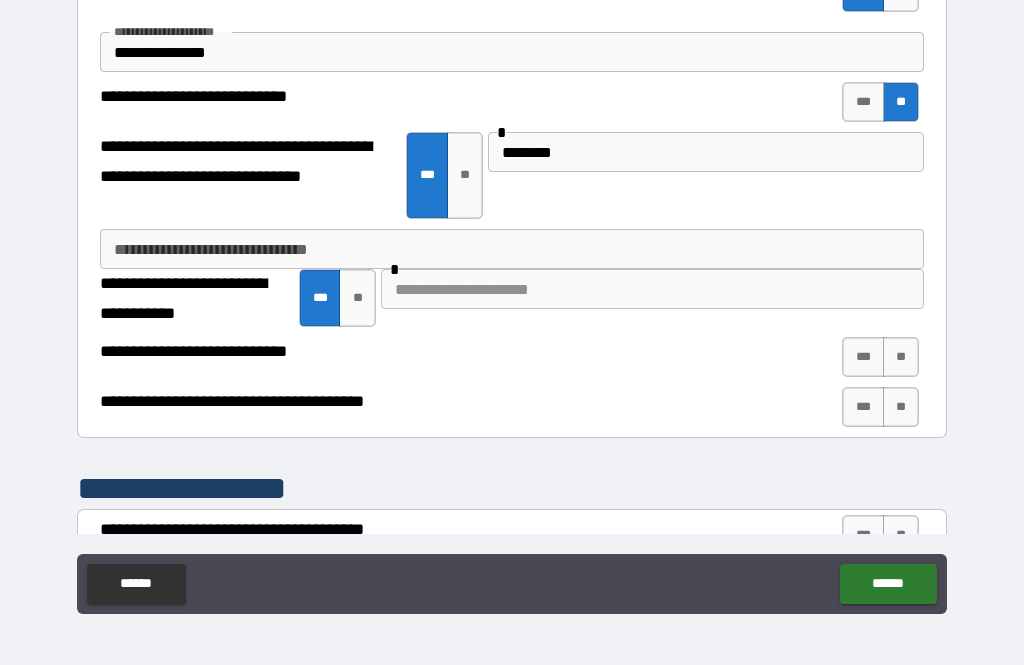 click at bounding box center (652, 289) 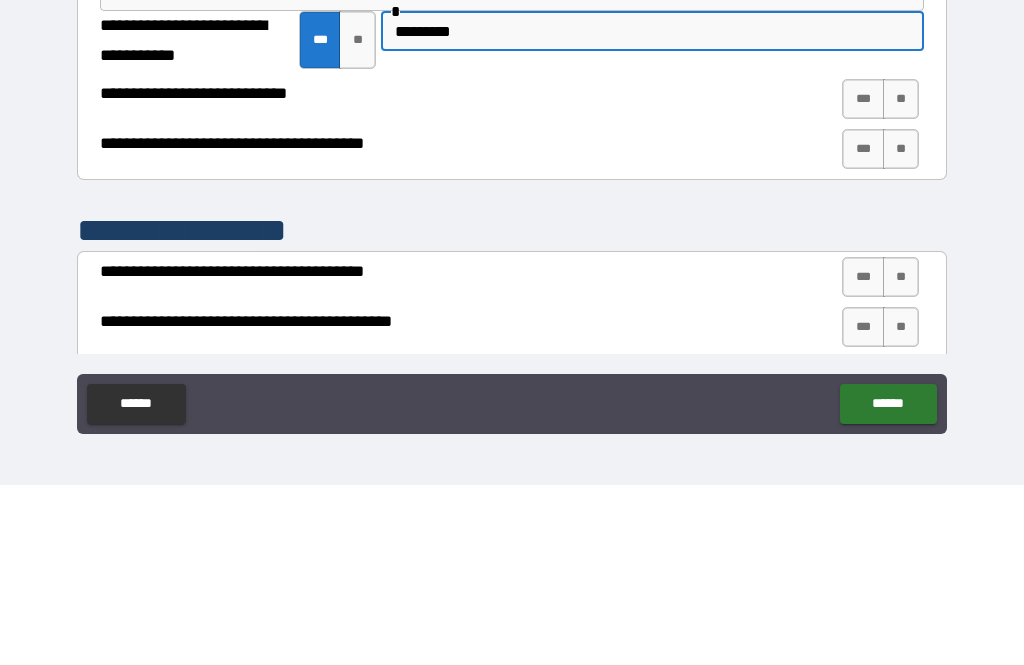 scroll, scrollTop: 2766, scrollLeft: 0, axis: vertical 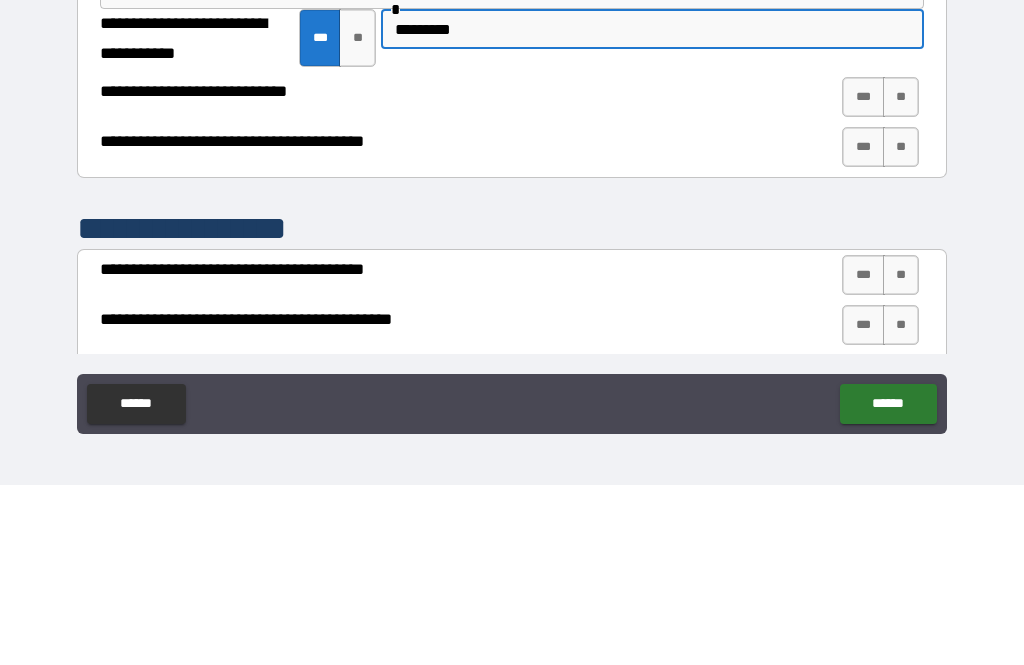 type on "*********" 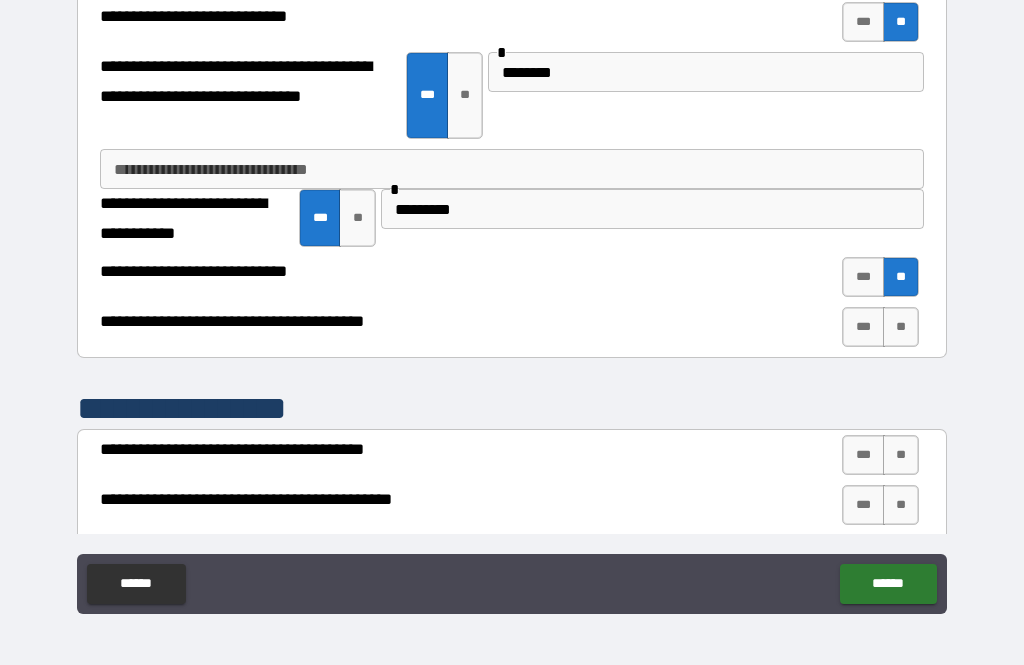 click on "***" at bounding box center (863, 327) 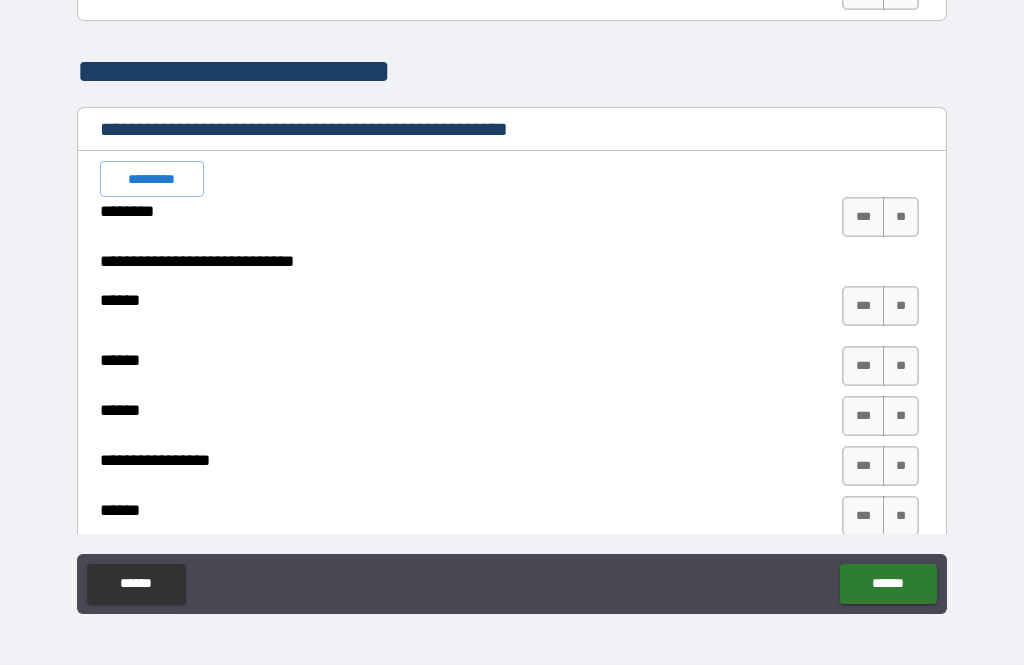 scroll, scrollTop: 3289, scrollLeft: 0, axis: vertical 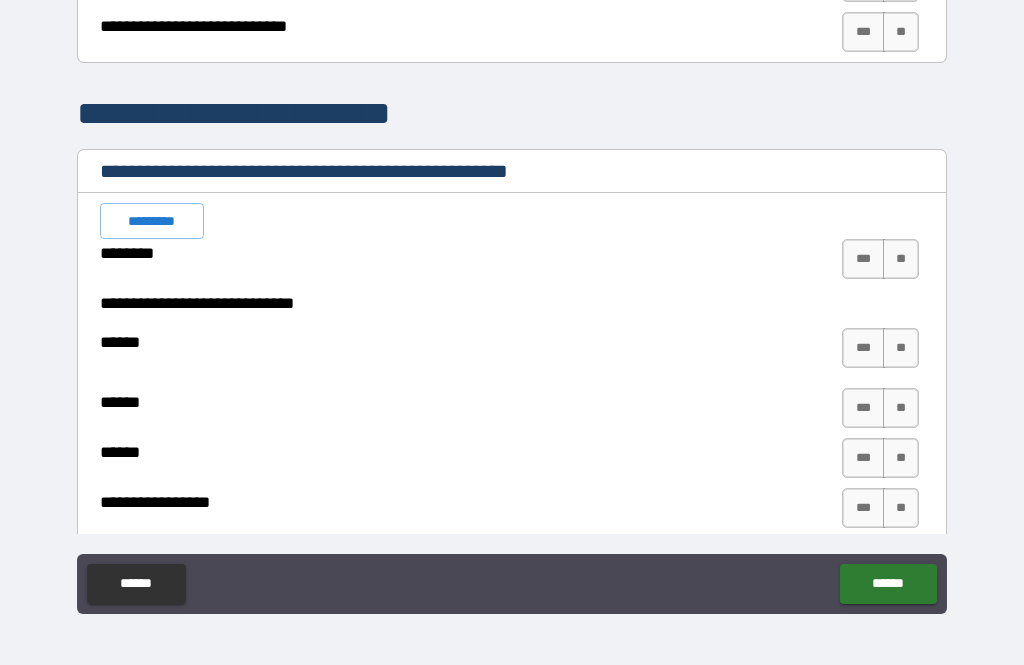 click on "*********" at bounding box center (152, 221) 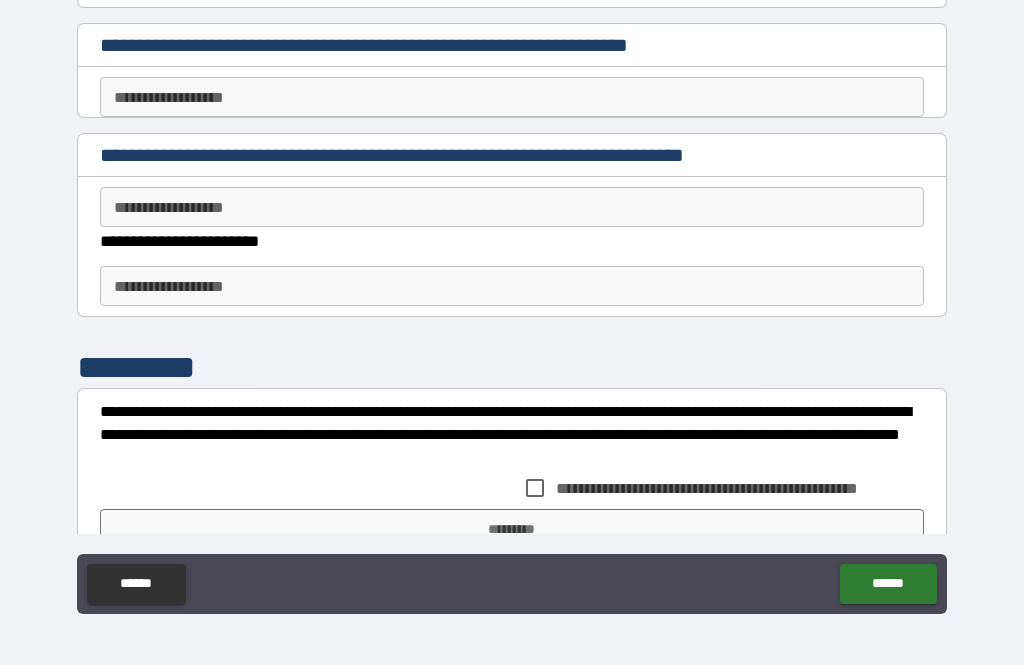 scroll, scrollTop: 4922, scrollLeft: 0, axis: vertical 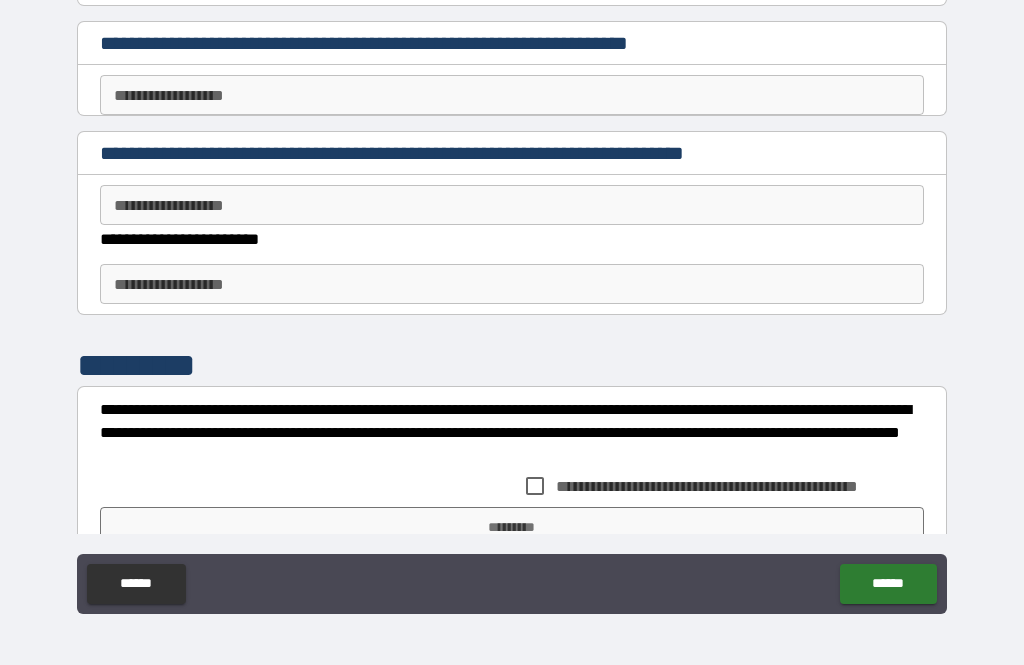 click on "**********" at bounding box center [512, 205] 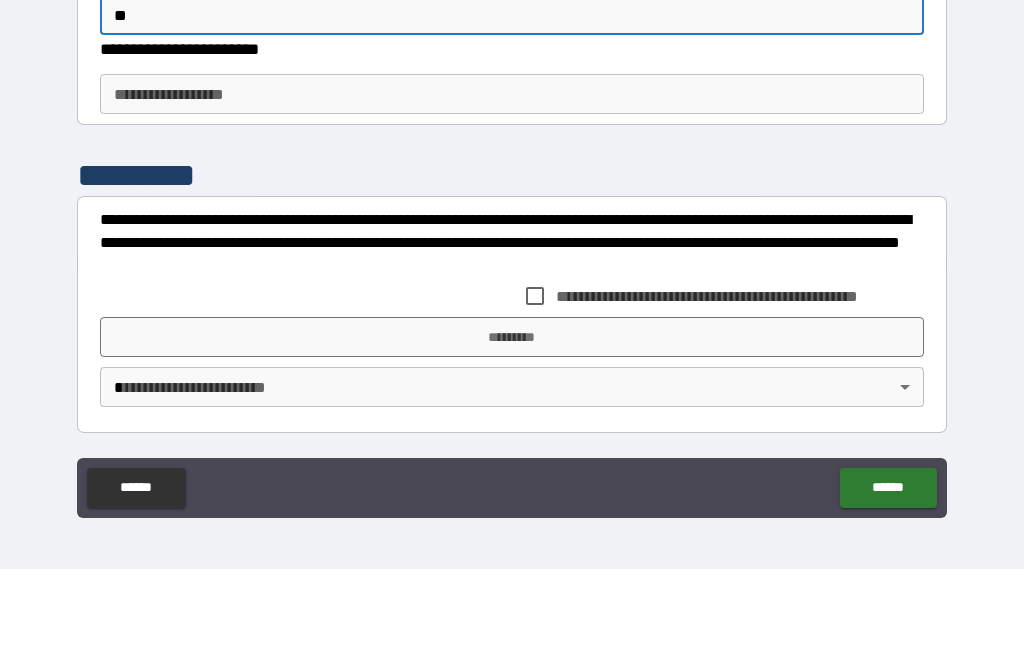 scroll, scrollTop: 5036, scrollLeft: 0, axis: vertical 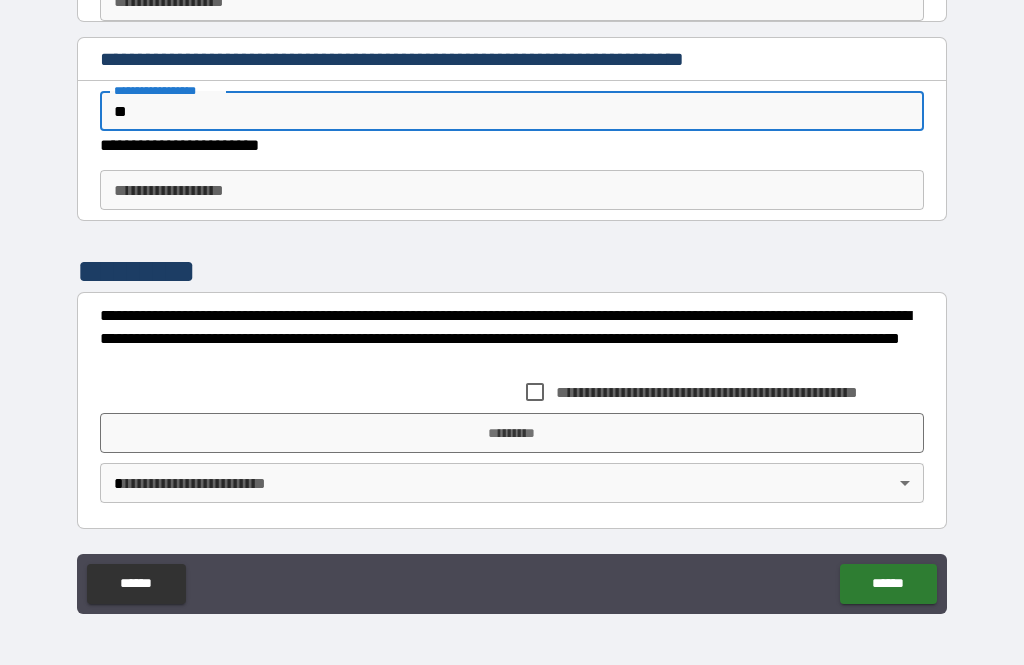type on "**" 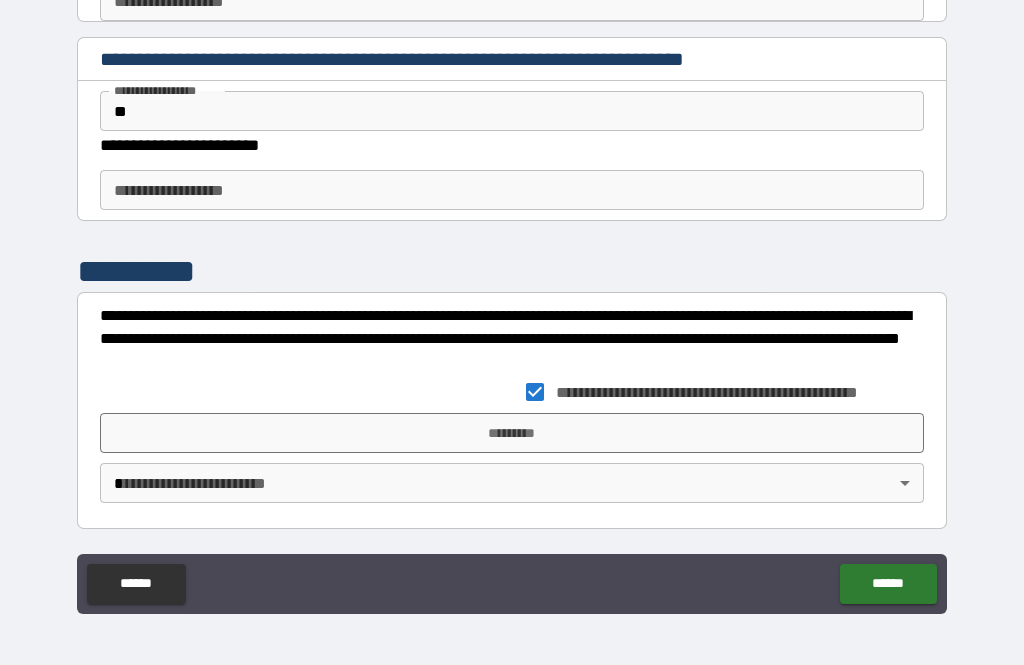 click on "*********" at bounding box center [512, 433] 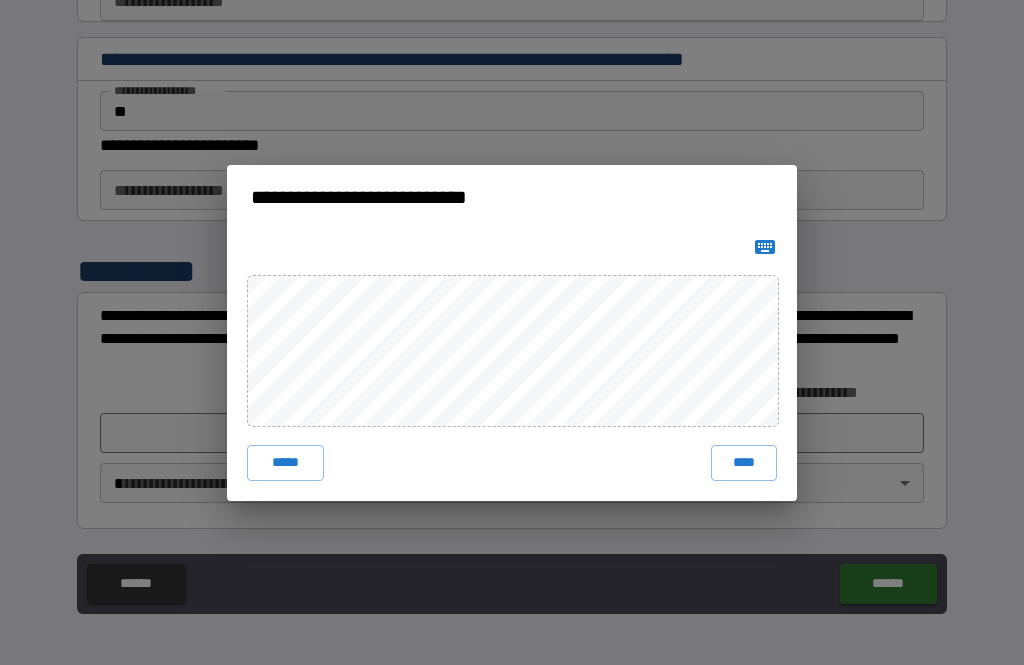 click on "****" at bounding box center (744, 463) 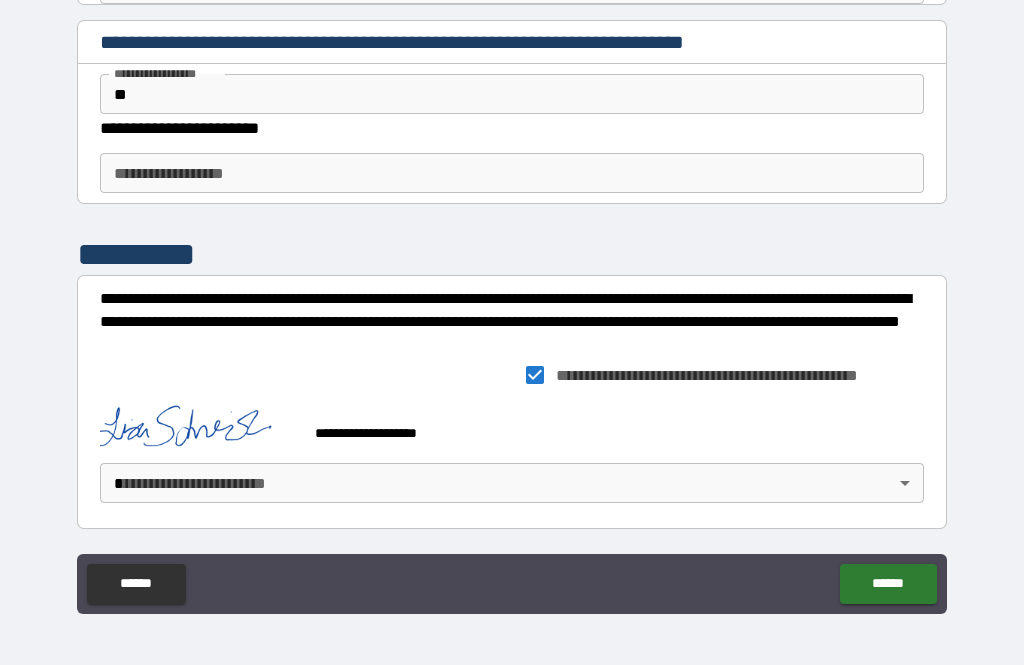 click on "**********" at bounding box center [512, 300] 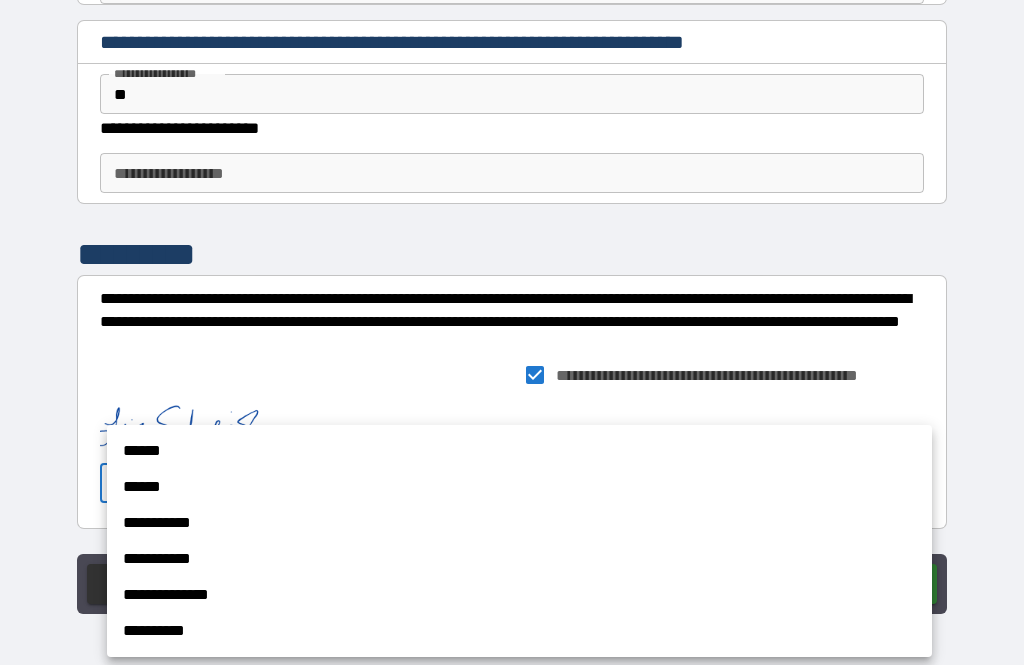 click on "******" at bounding box center (519, 451) 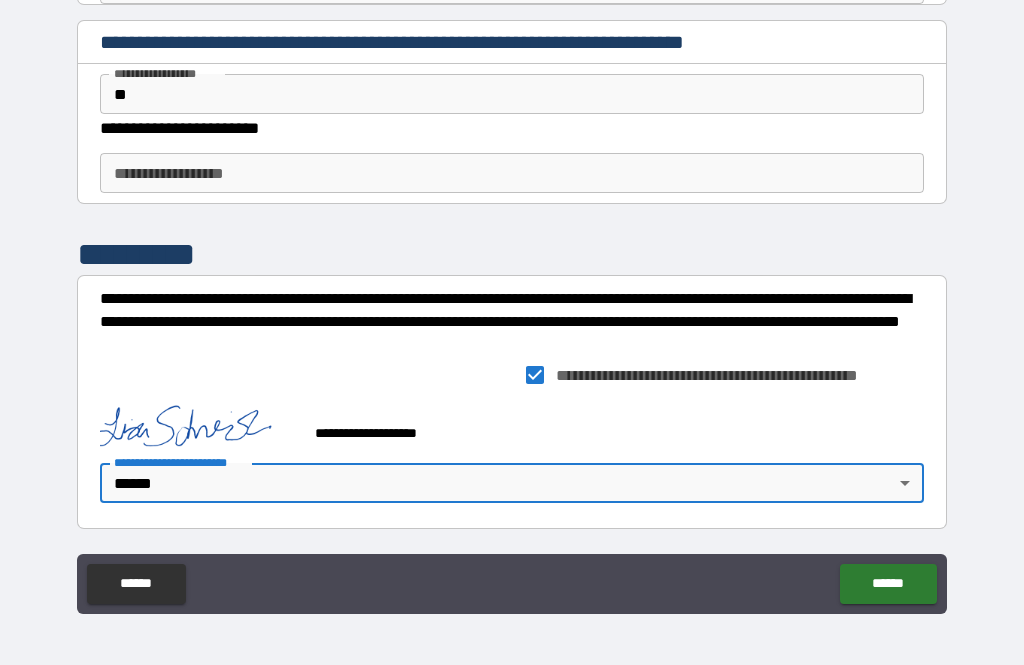 type on "******" 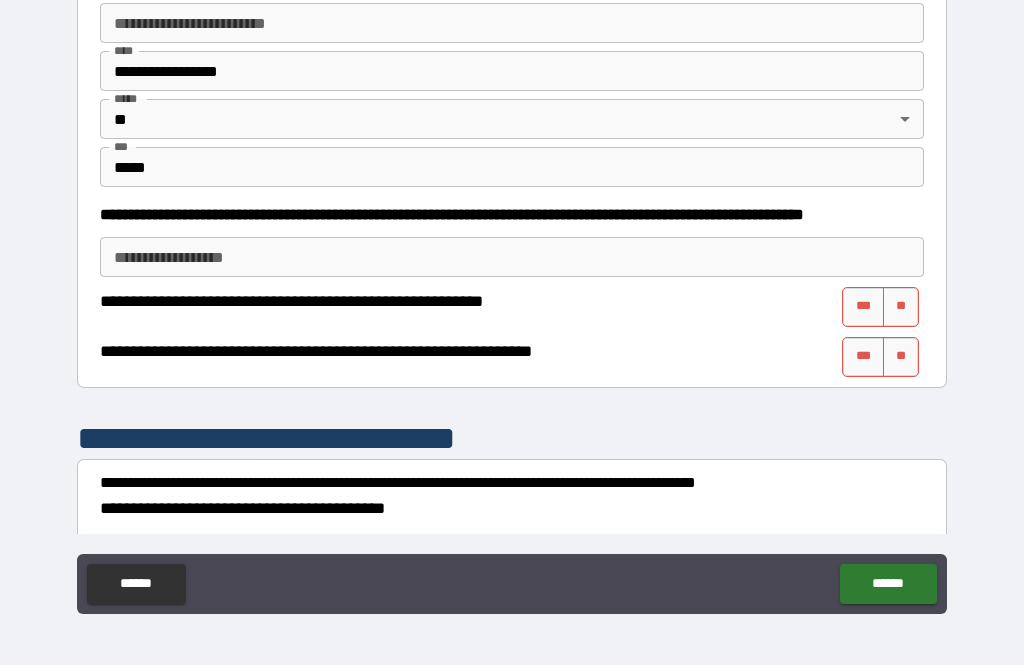 scroll, scrollTop: 802, scrollLeft: 0, axis: vertical 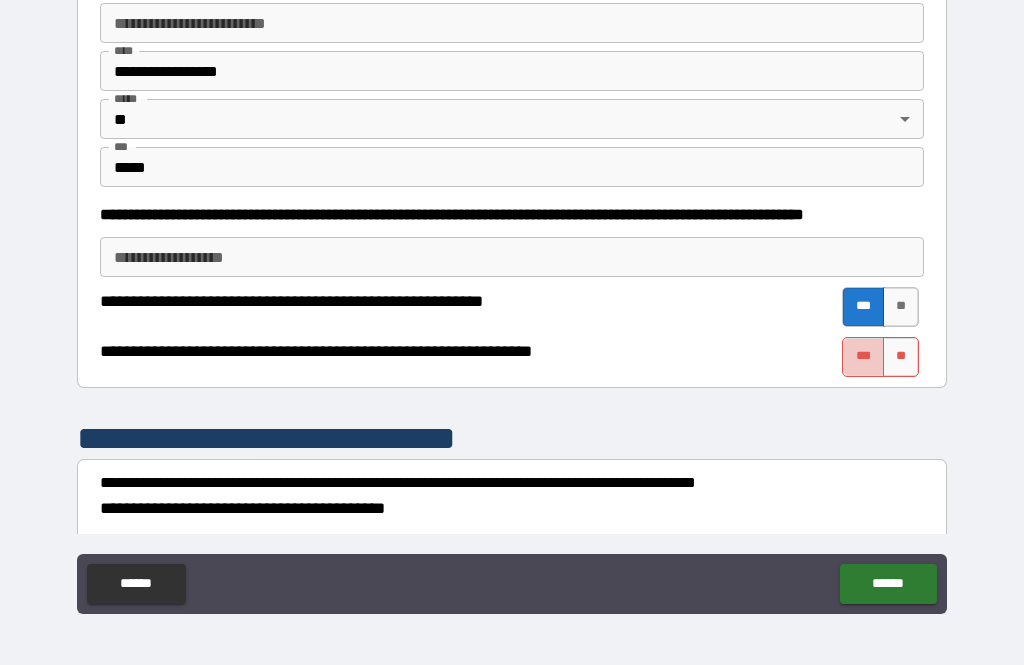 click on "***" at bounding box center [863, 357] 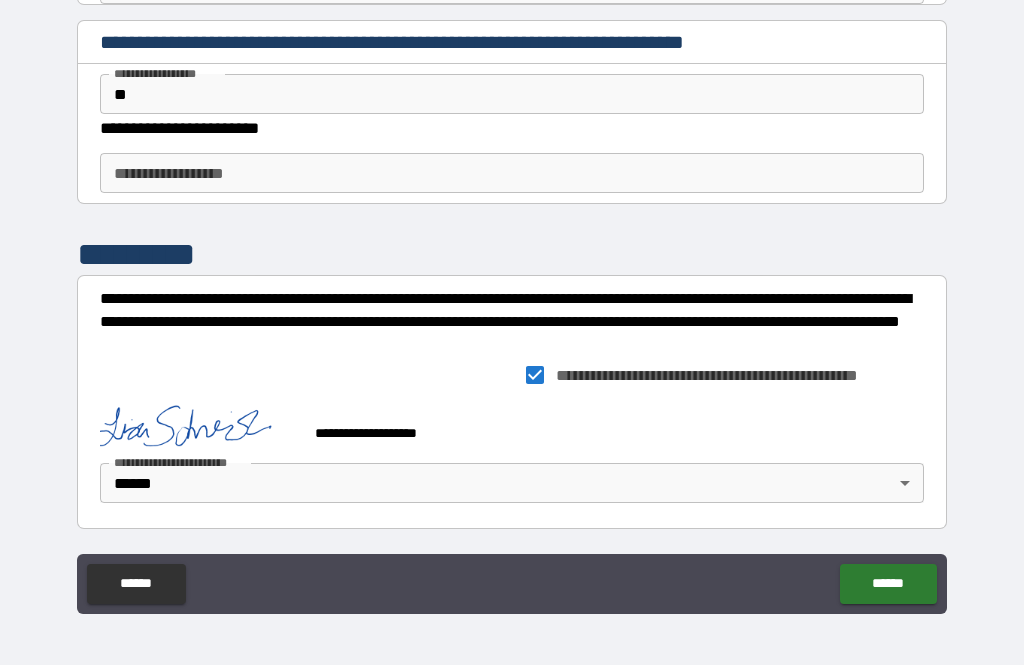 scroll, scrollTop: 5053, scrollLeft: 0, axis: vertical 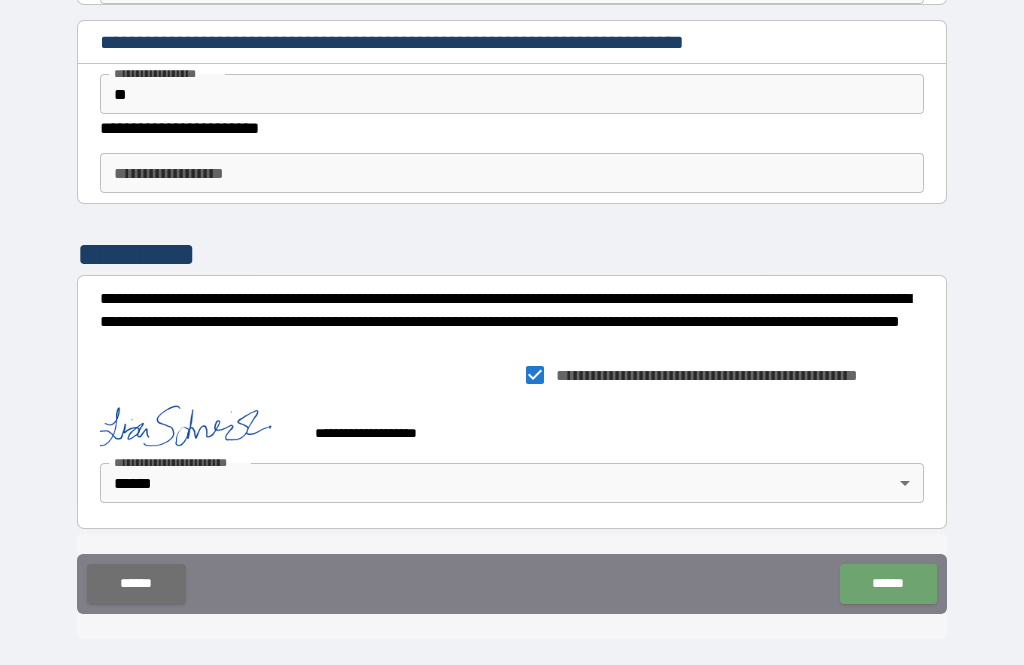 click on "******" at bounding box center [888, 584] 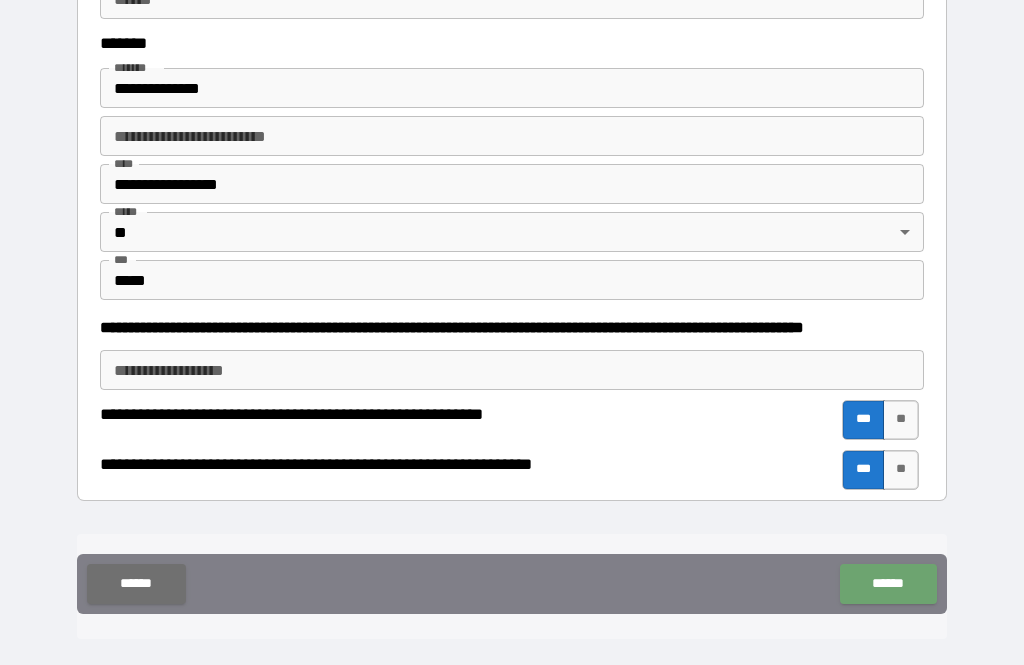 scroll, scrollTop: 0, scrollLeft: 0, axis: both 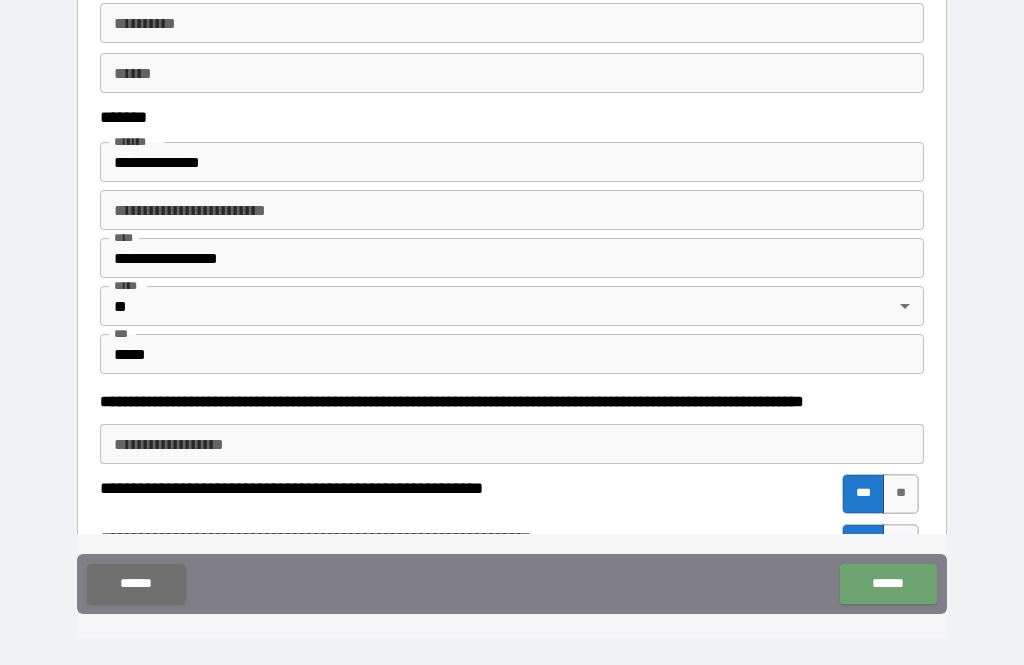click on "******" at bounding box center (888, 584) 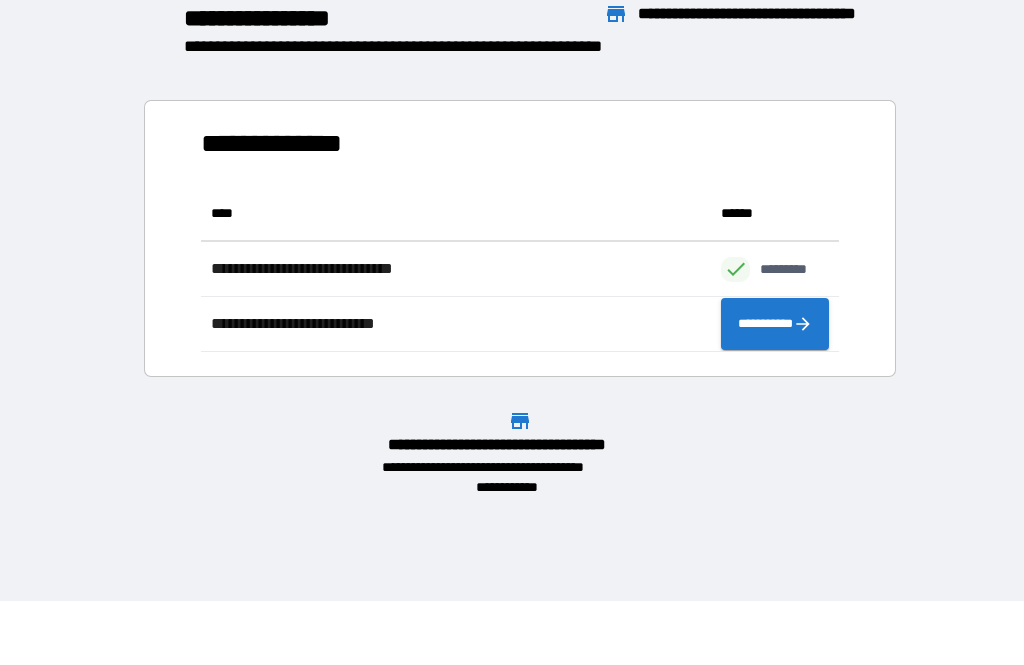 scroll, scrollTop: 1, scrollLeft: 1, axis: both 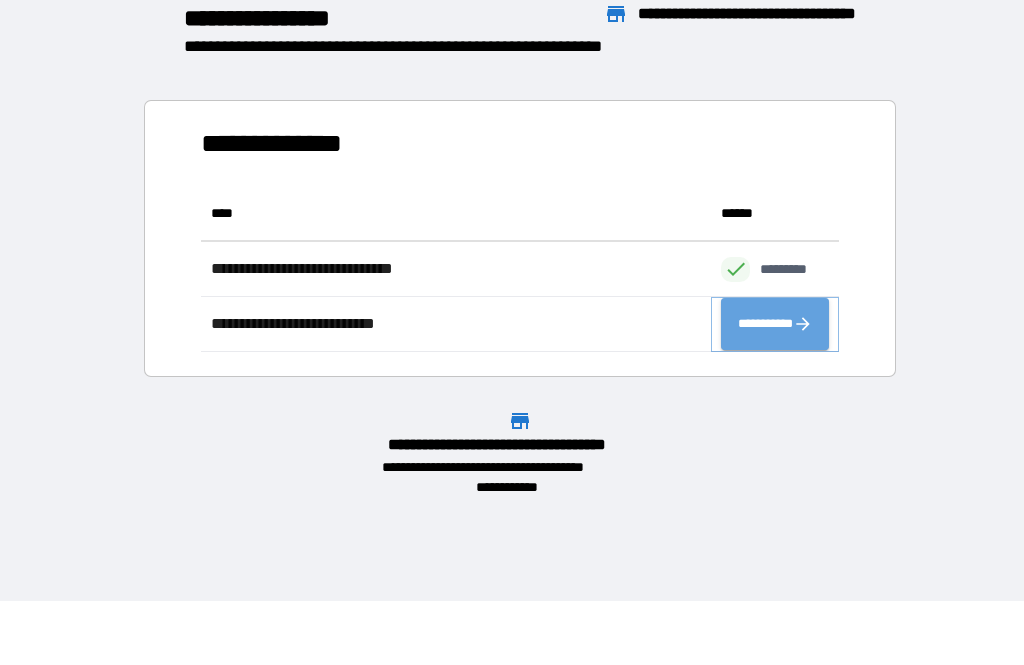 click on "**********" at bounding box center (775, 324) 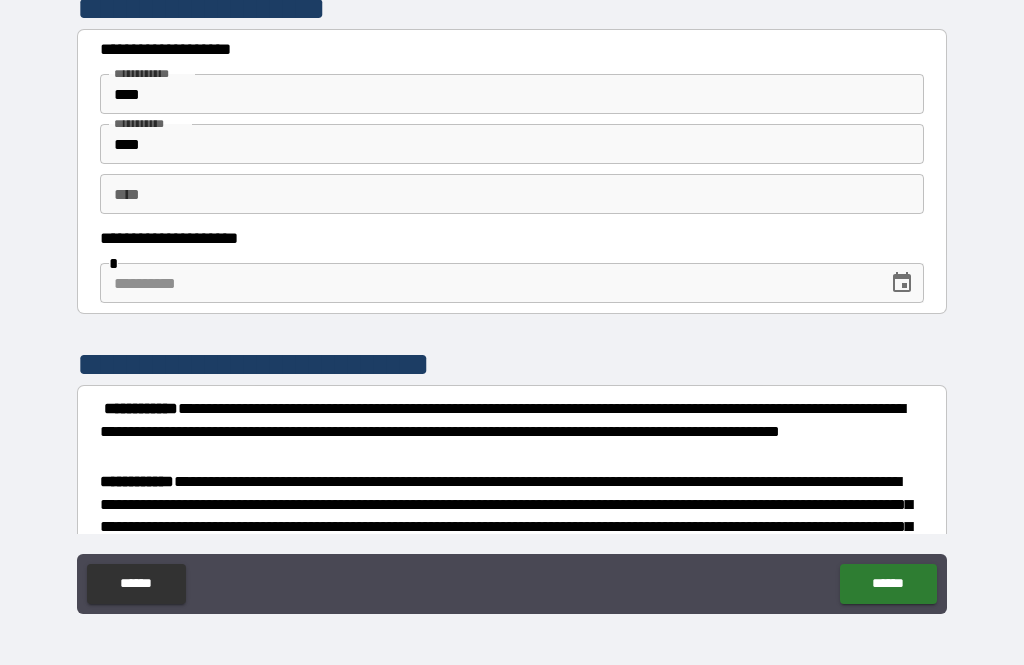 scroll, scrollTop: 0, scrollLeft: 0, axis: both 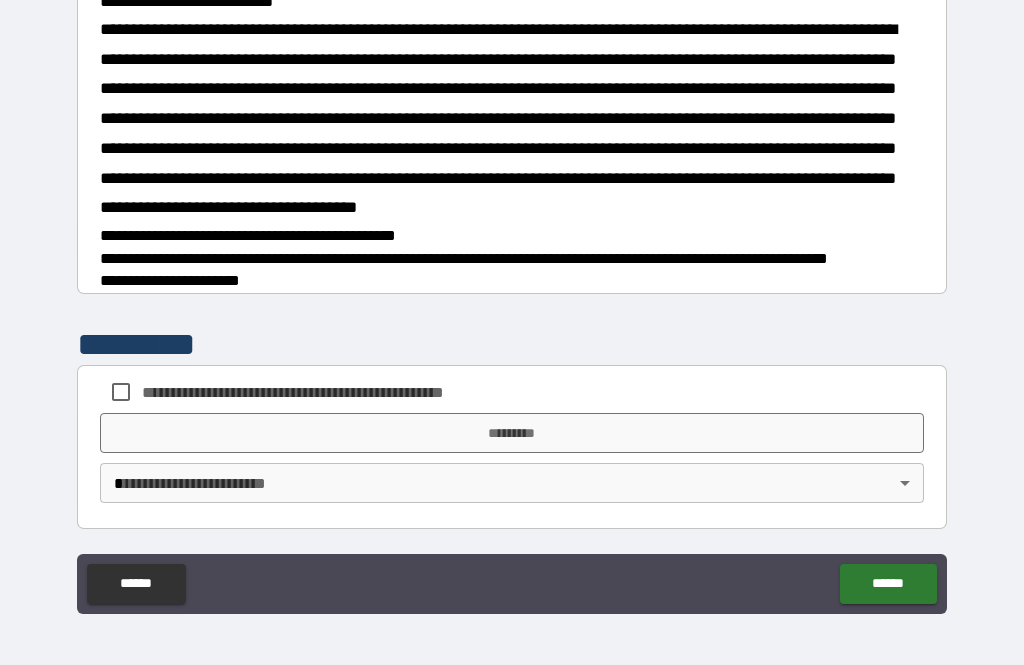 type on "**********" 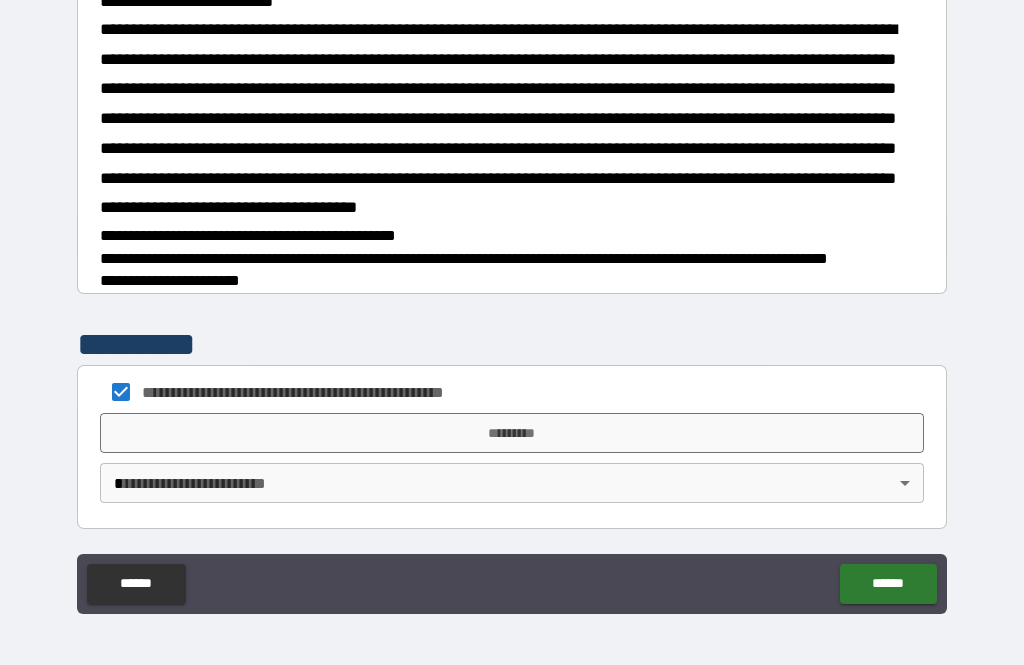 click on "*********" at bounding box center [512, 433] 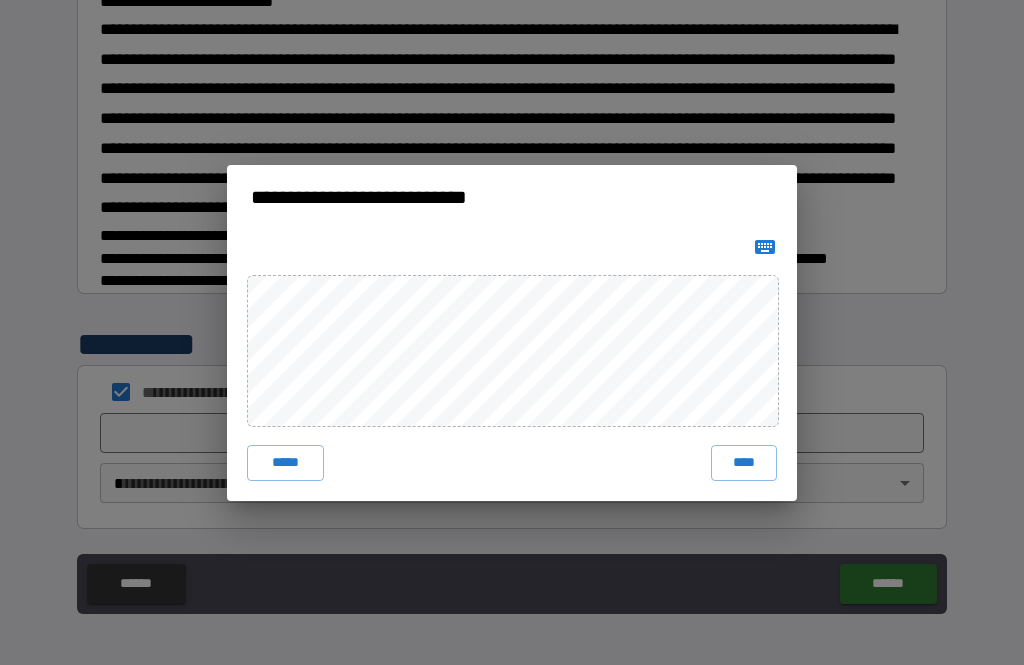 click on "****" at bounding box center (744, 463) 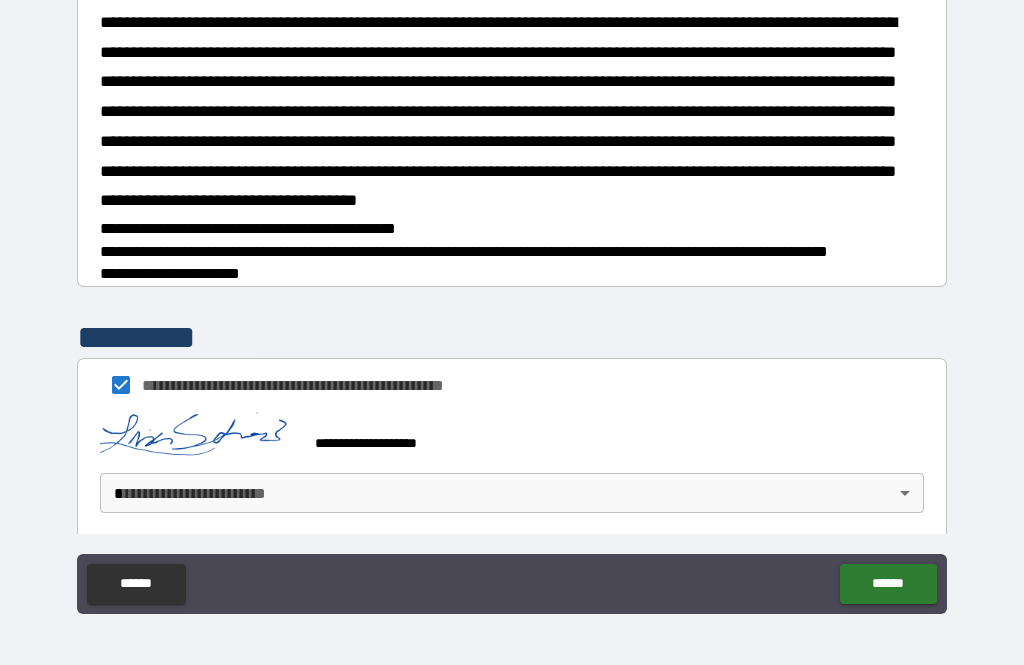 click on "**********" at bounding box center (512, 300) 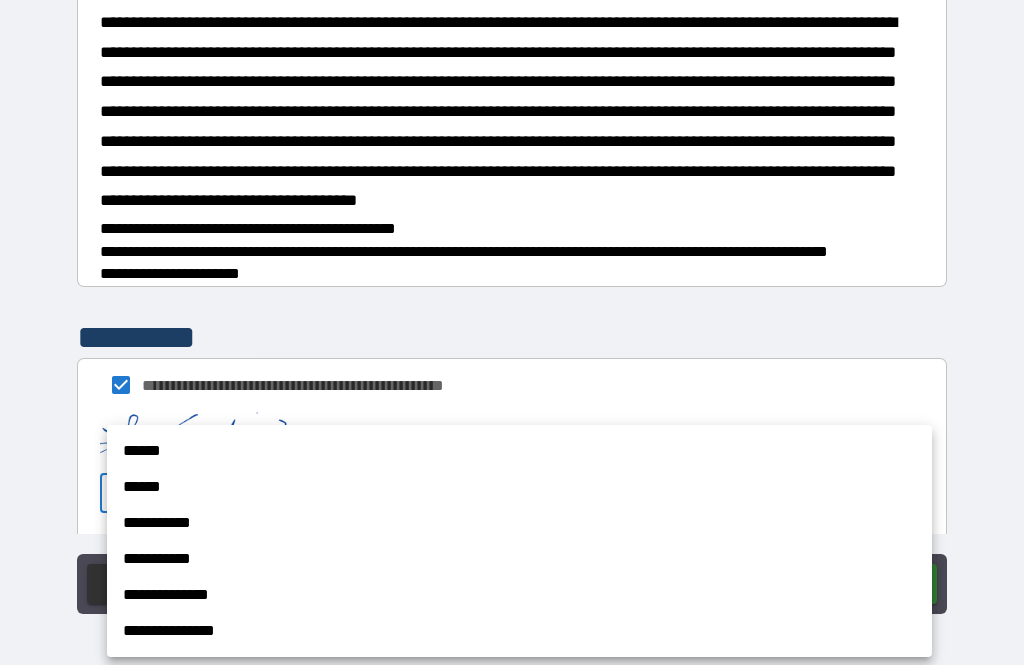 click on "******" at bounding box center [519, 451] 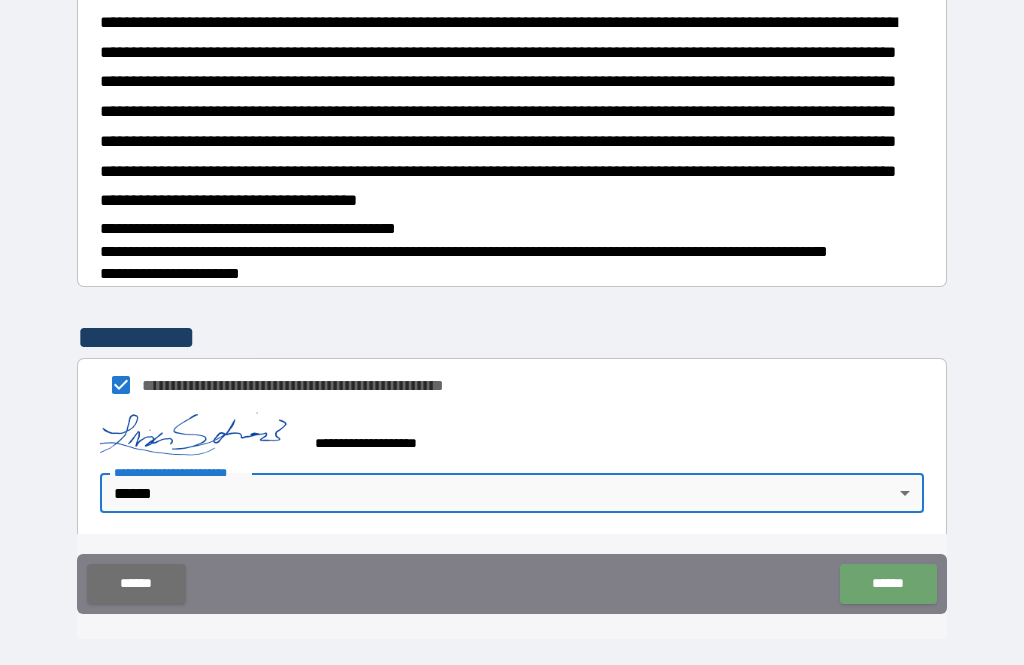 click on "******" at bounding box center [888, 584] 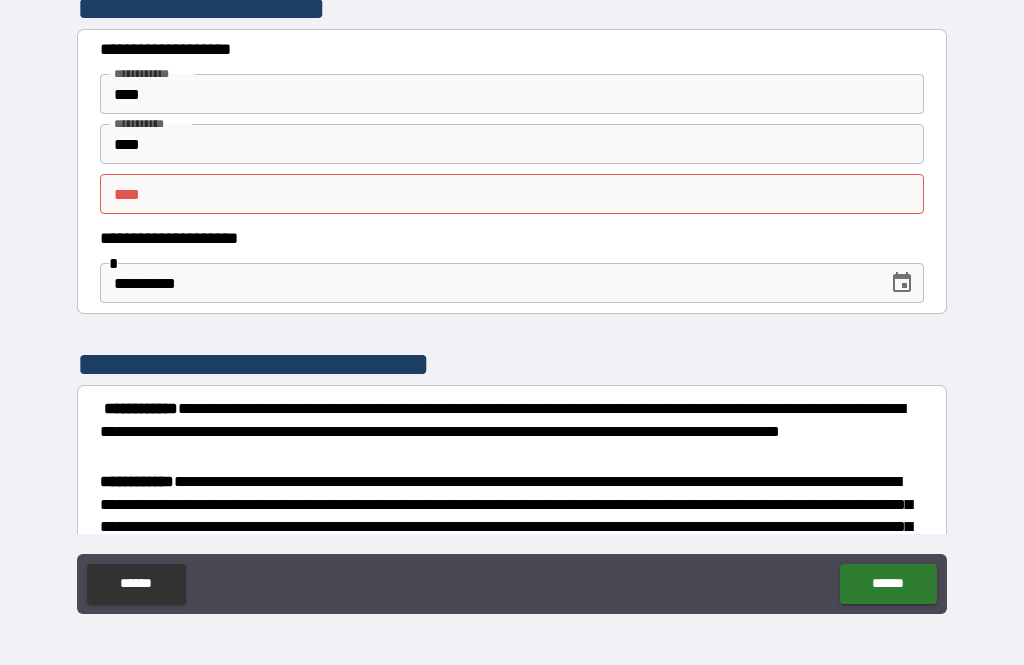 scroll, scrollTop: 0, scrollLeft: 0, axis: both 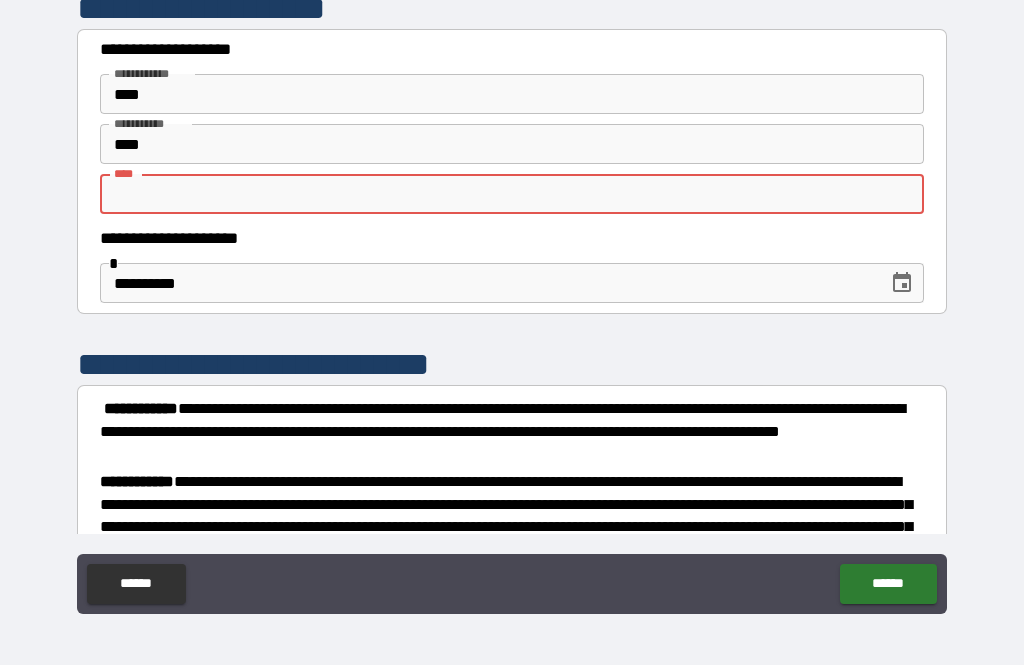 type on "*" 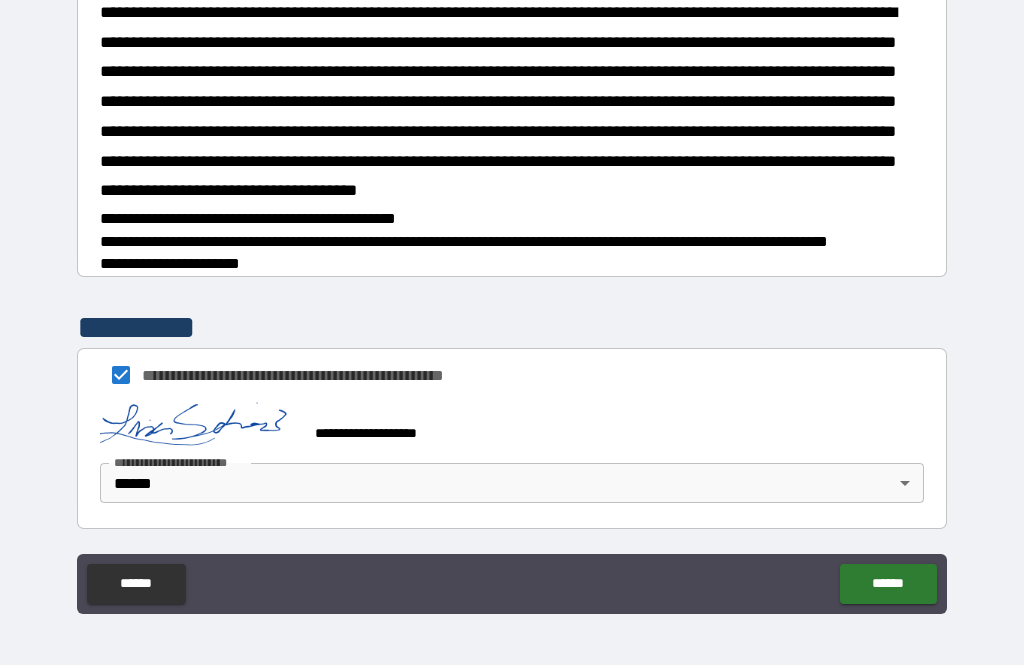 scroll, scrollTop: 1714, scrollLeft: 0, axis: vertical 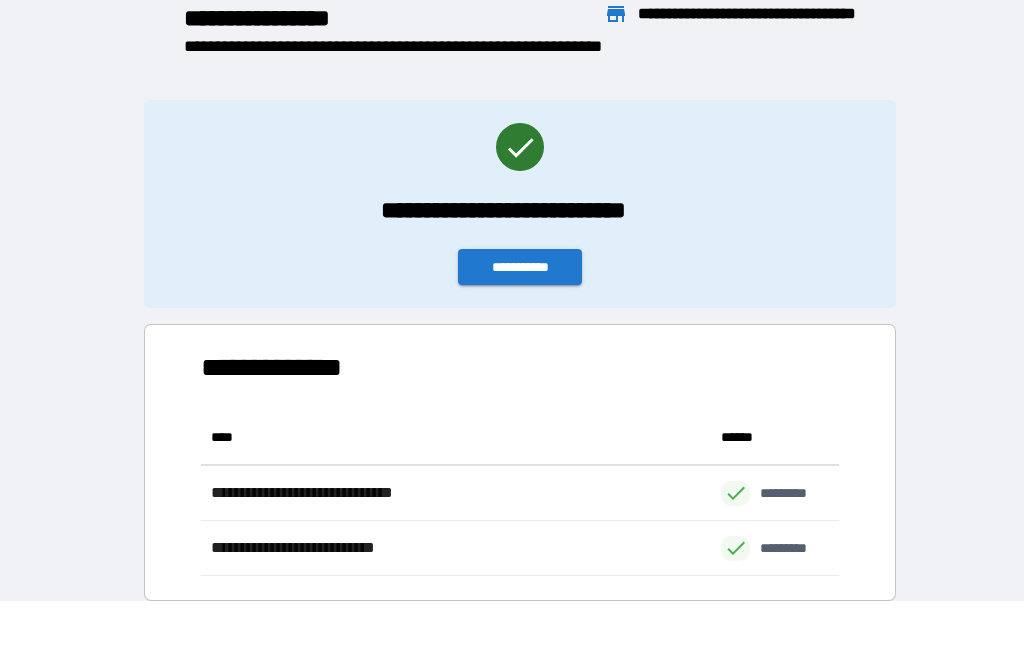 click on "**********" at bounding box center [520, 267] 